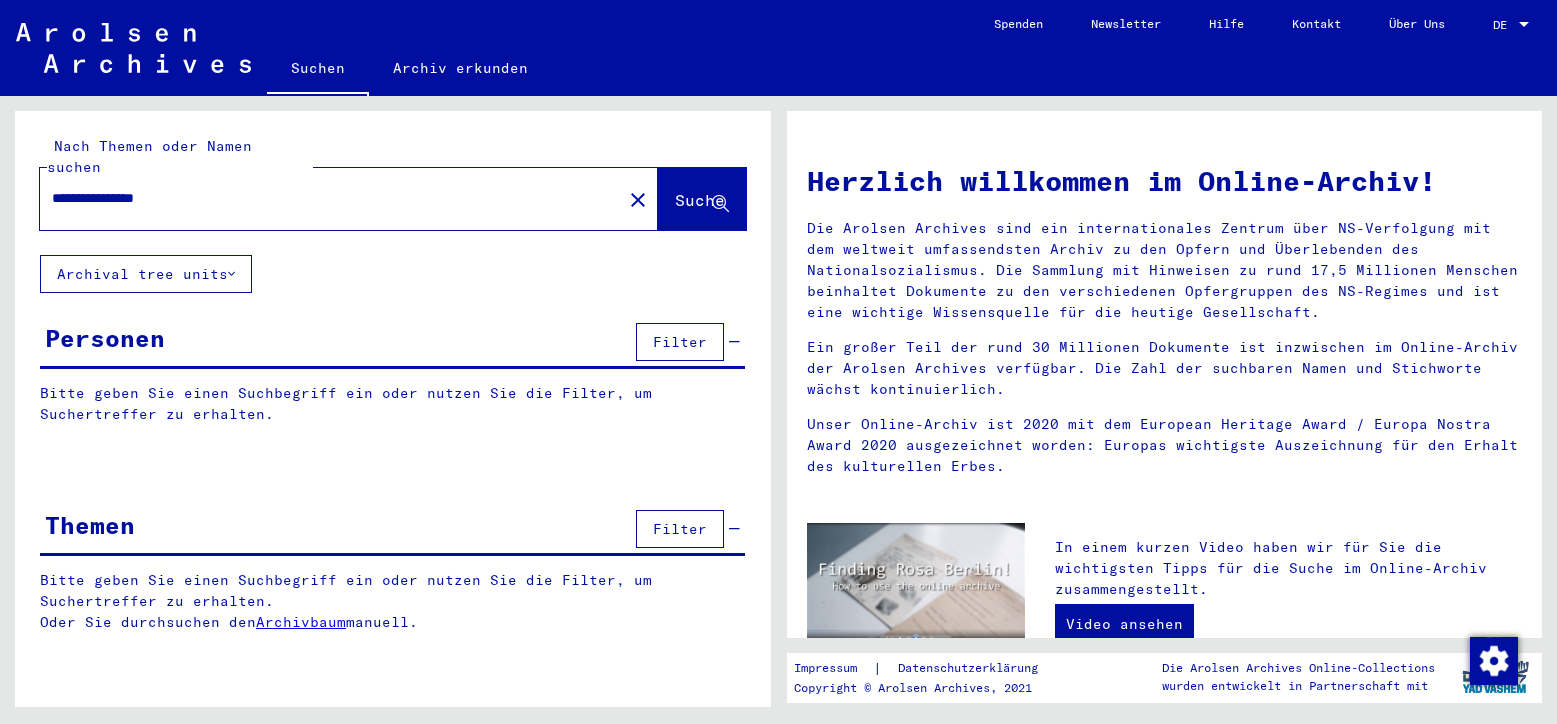 scroll, scrollTop: 0, scrollLeft: 0, axis: both 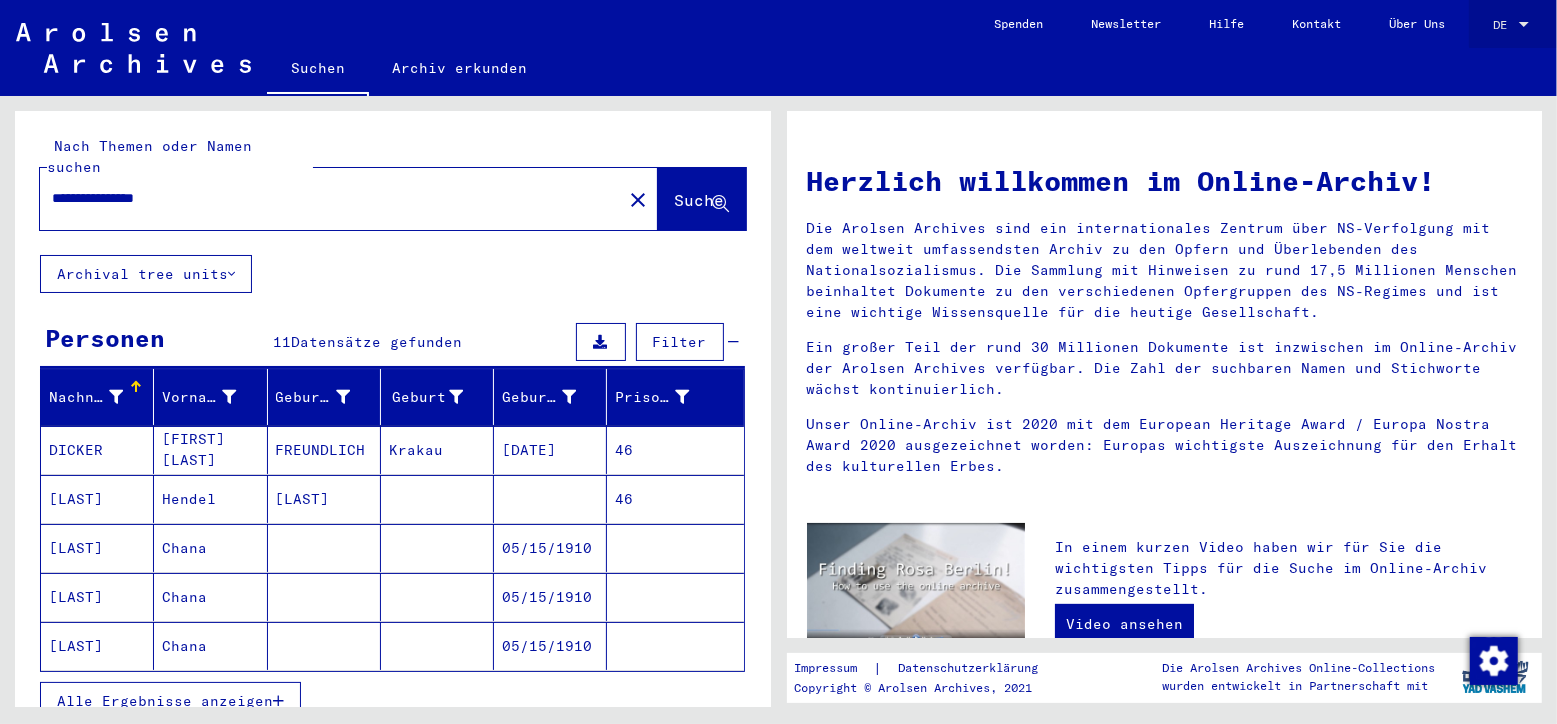 click on "DE" at bounding box center (1504, 25) 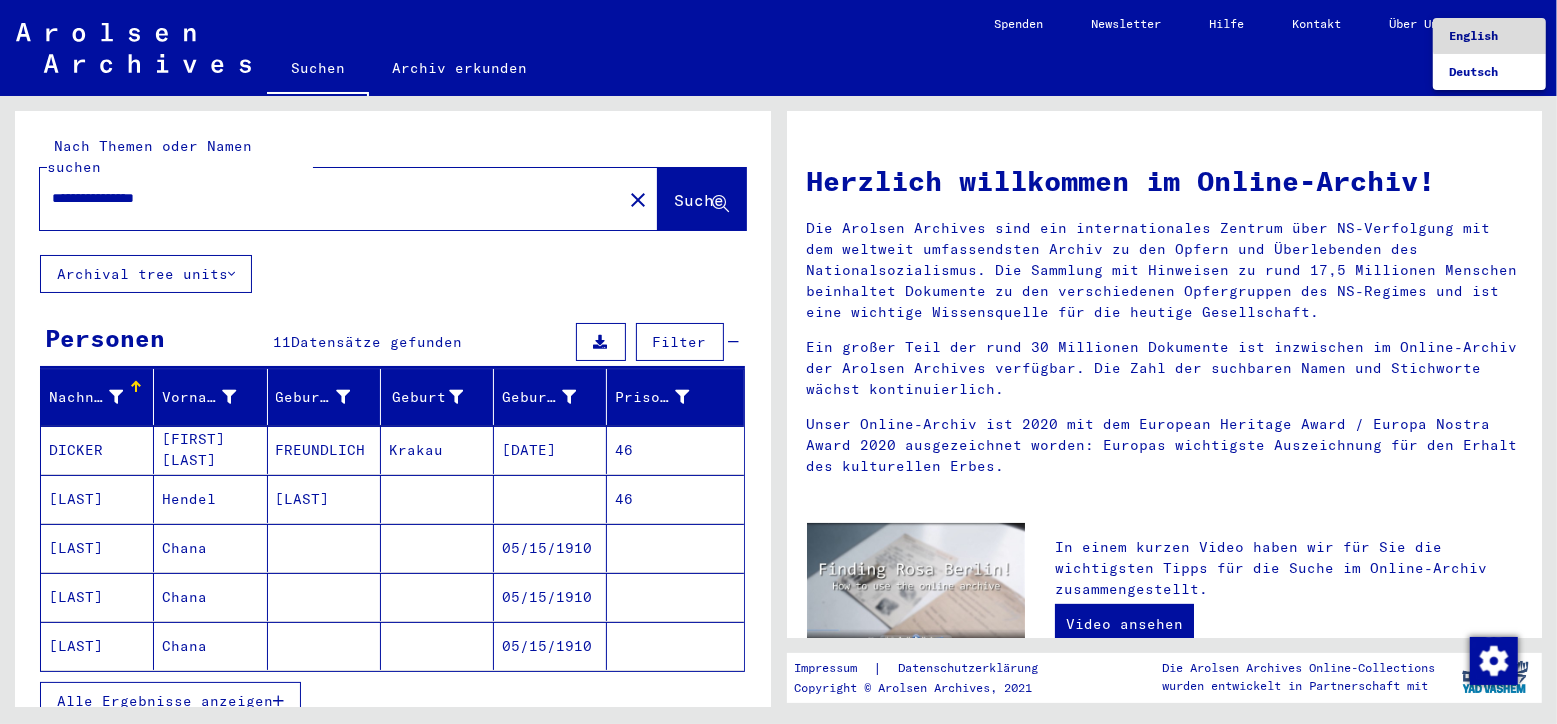click on "English" at bounding box center [1473, 35] 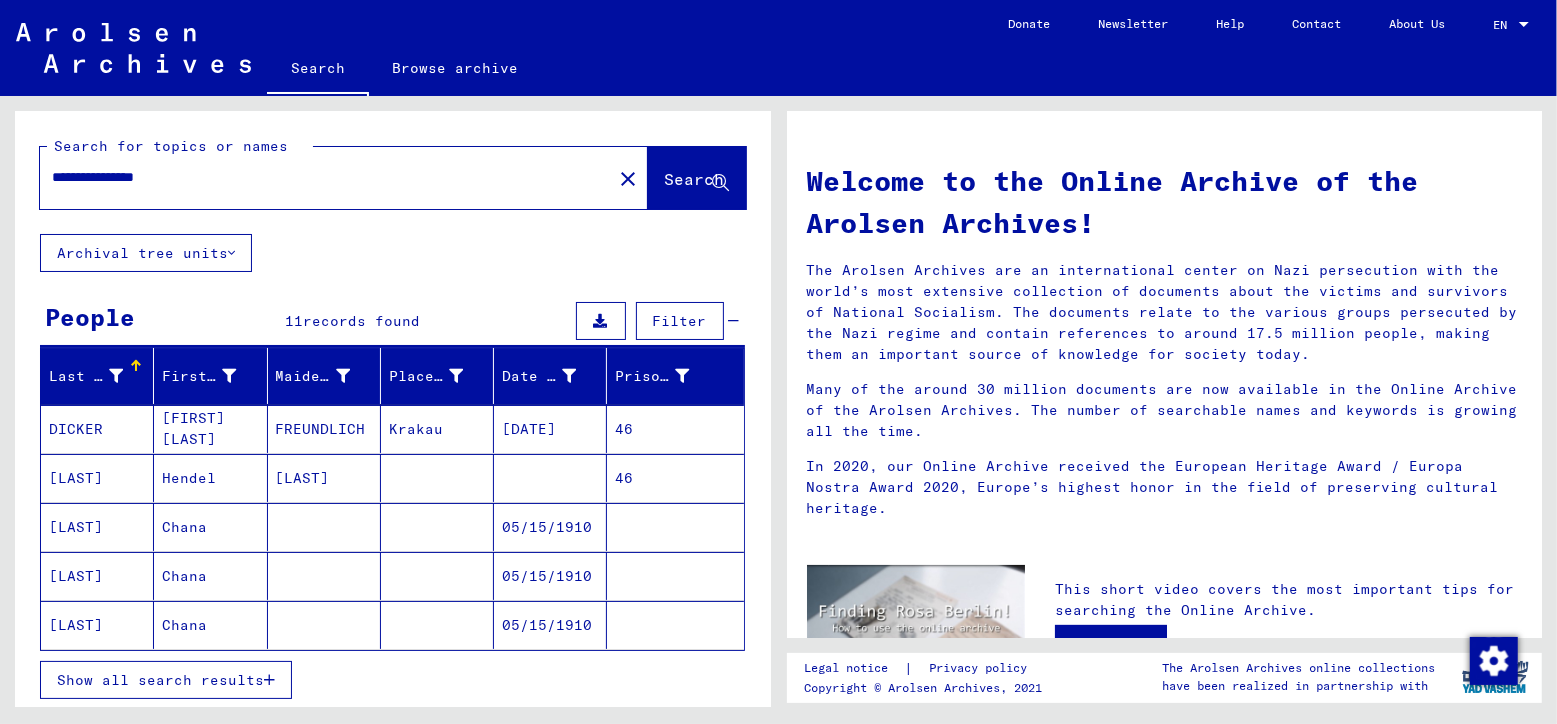 click on "Show all search results" at bounding box center [160, 680] 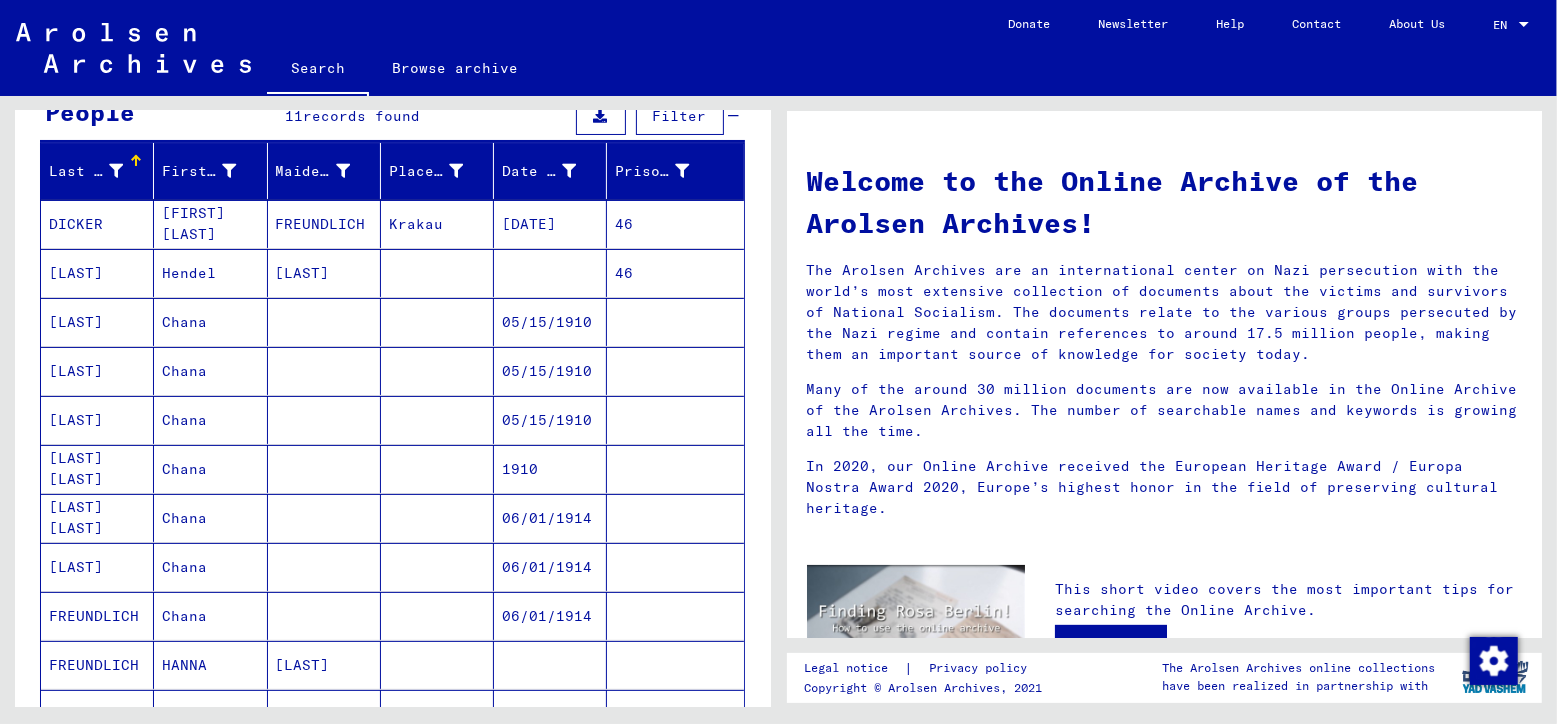 scroll, scrollTop: 204, scrollLeft: 0, axis: vertical 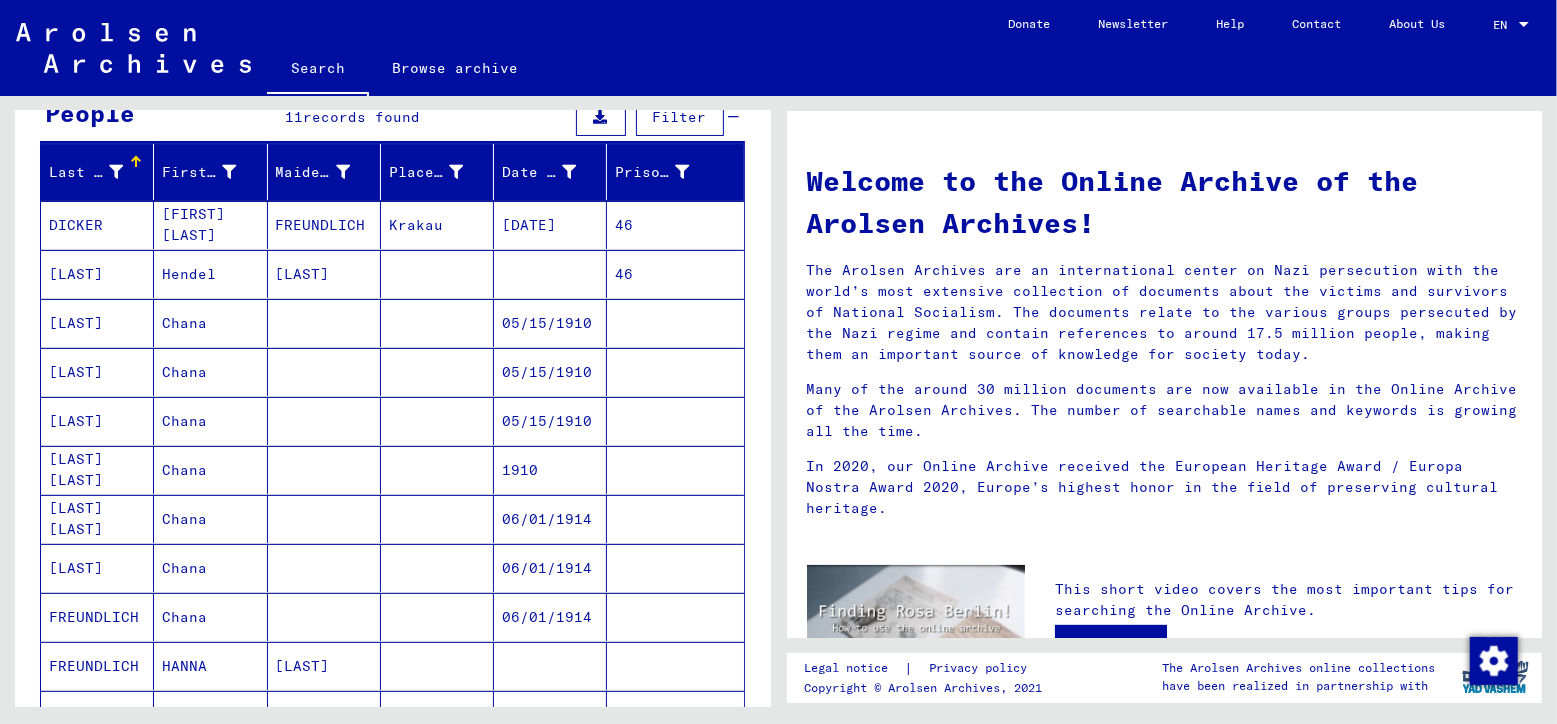 click on "05/15/1910" at bounding box center (550, 470) 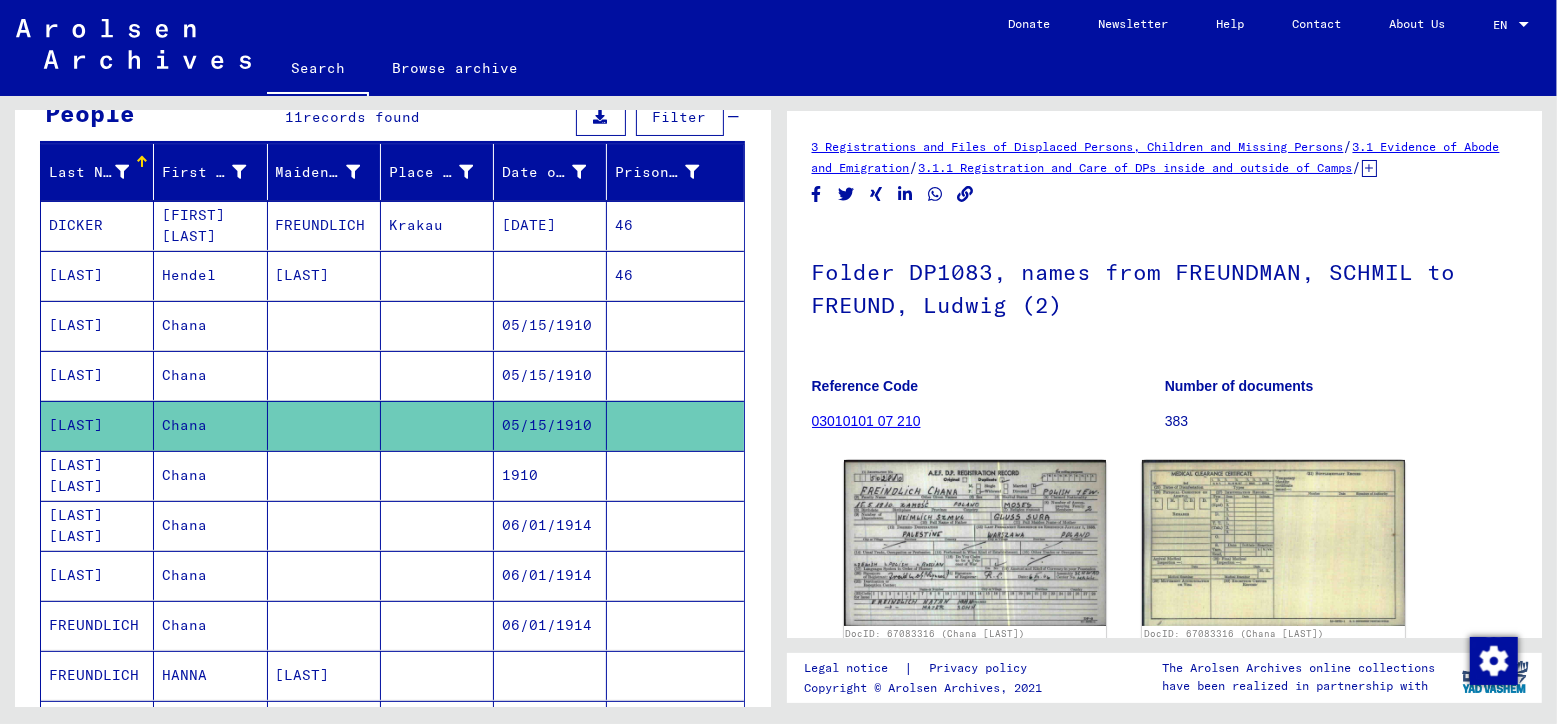 click on "06/01/1914" at bounding box center [550, 575] 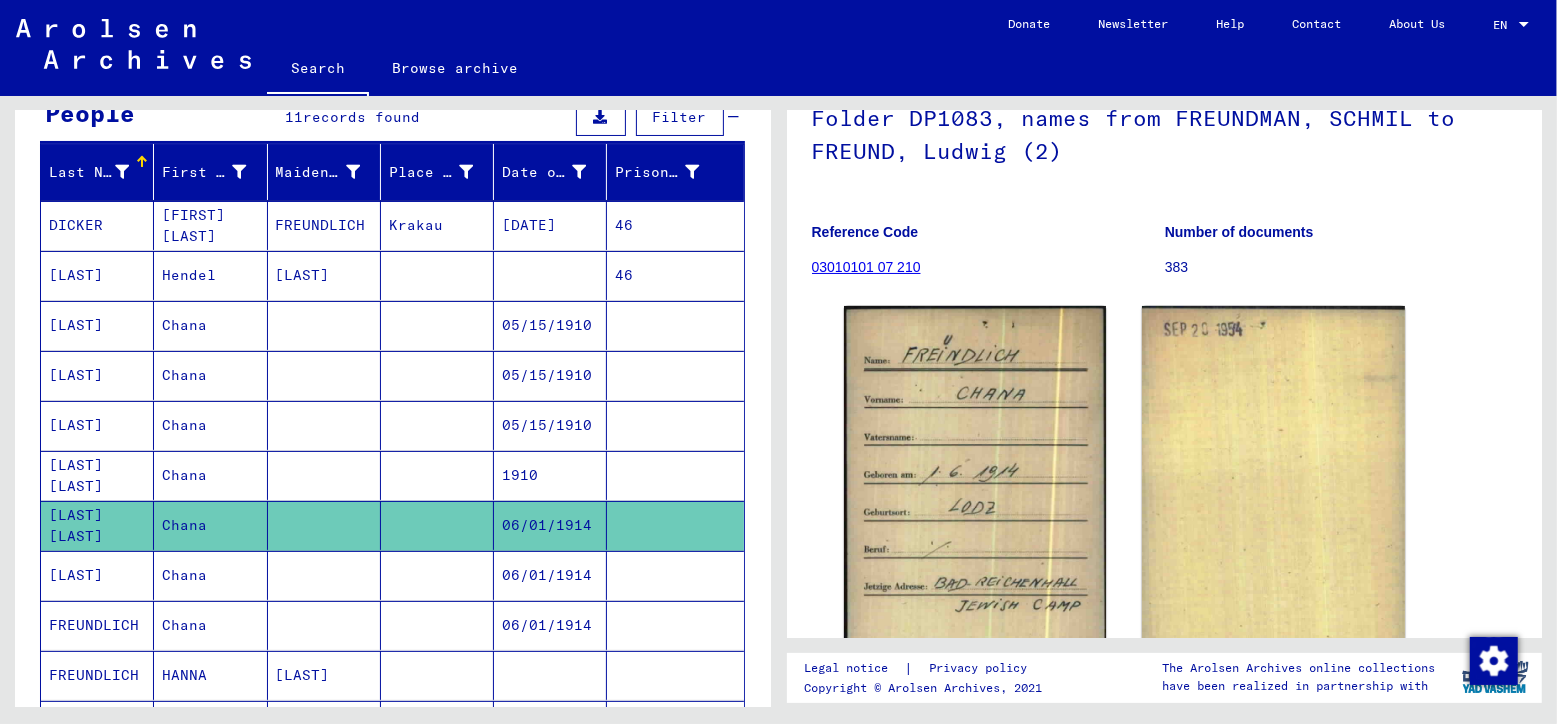 scroll, scrollTop: 283, scrollLeft: 0, axis: vertical 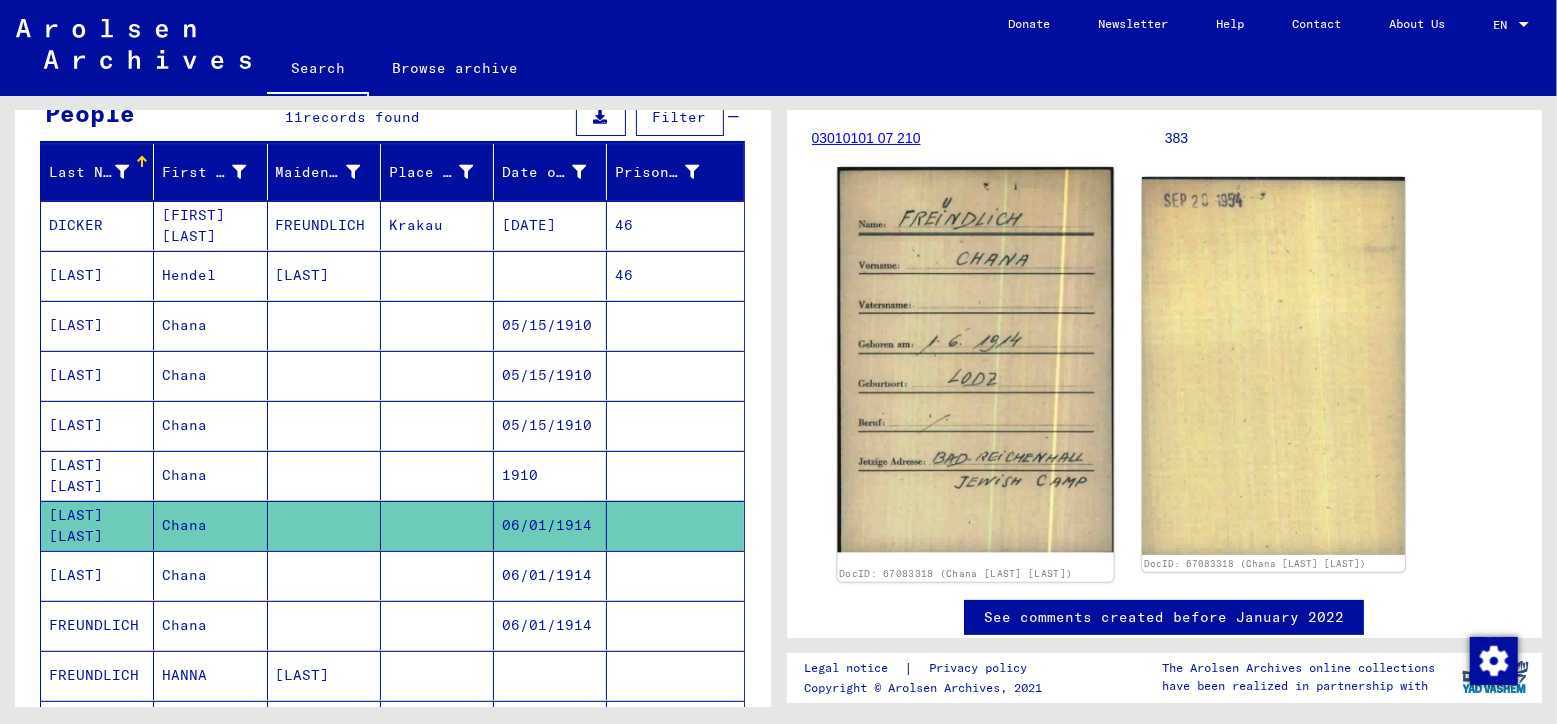 click 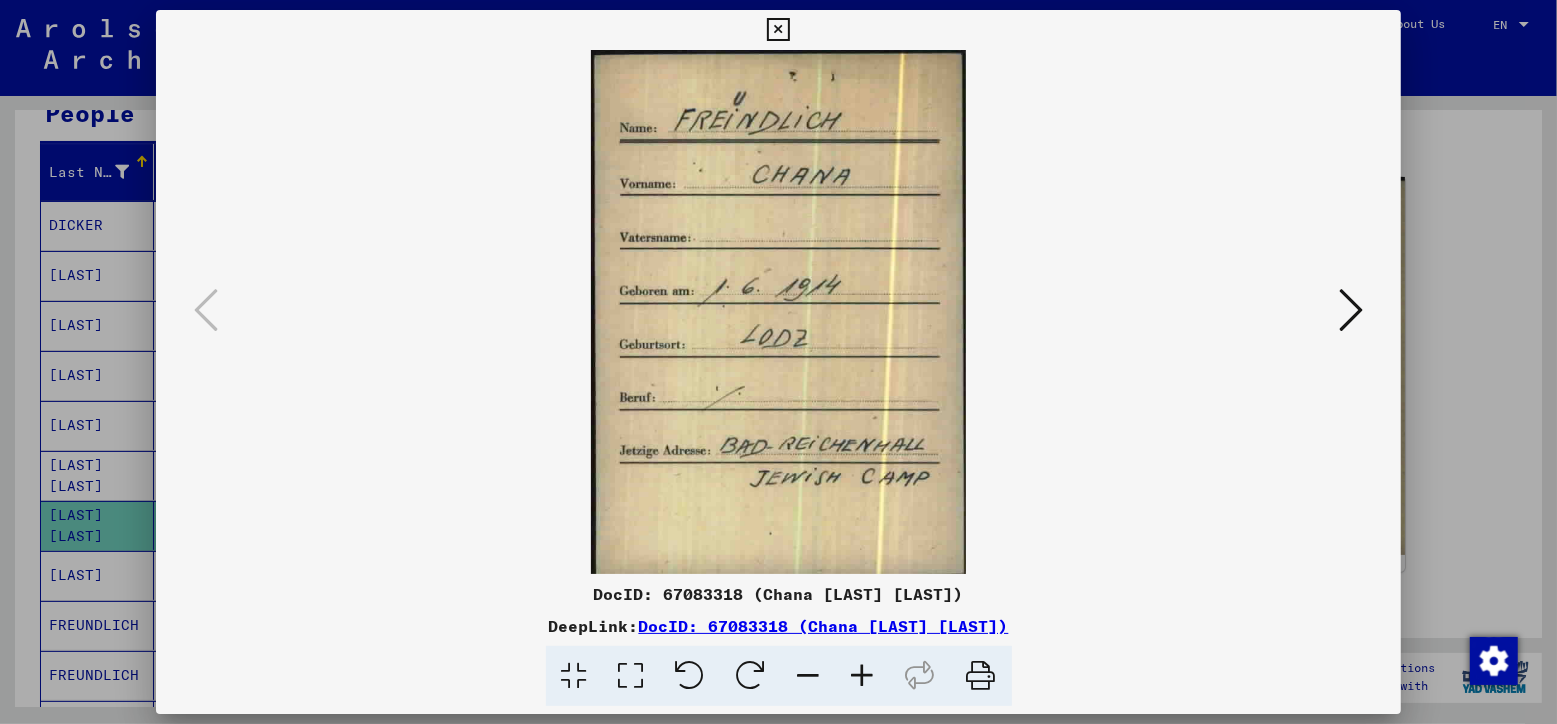click at bounding box center [778, 30] 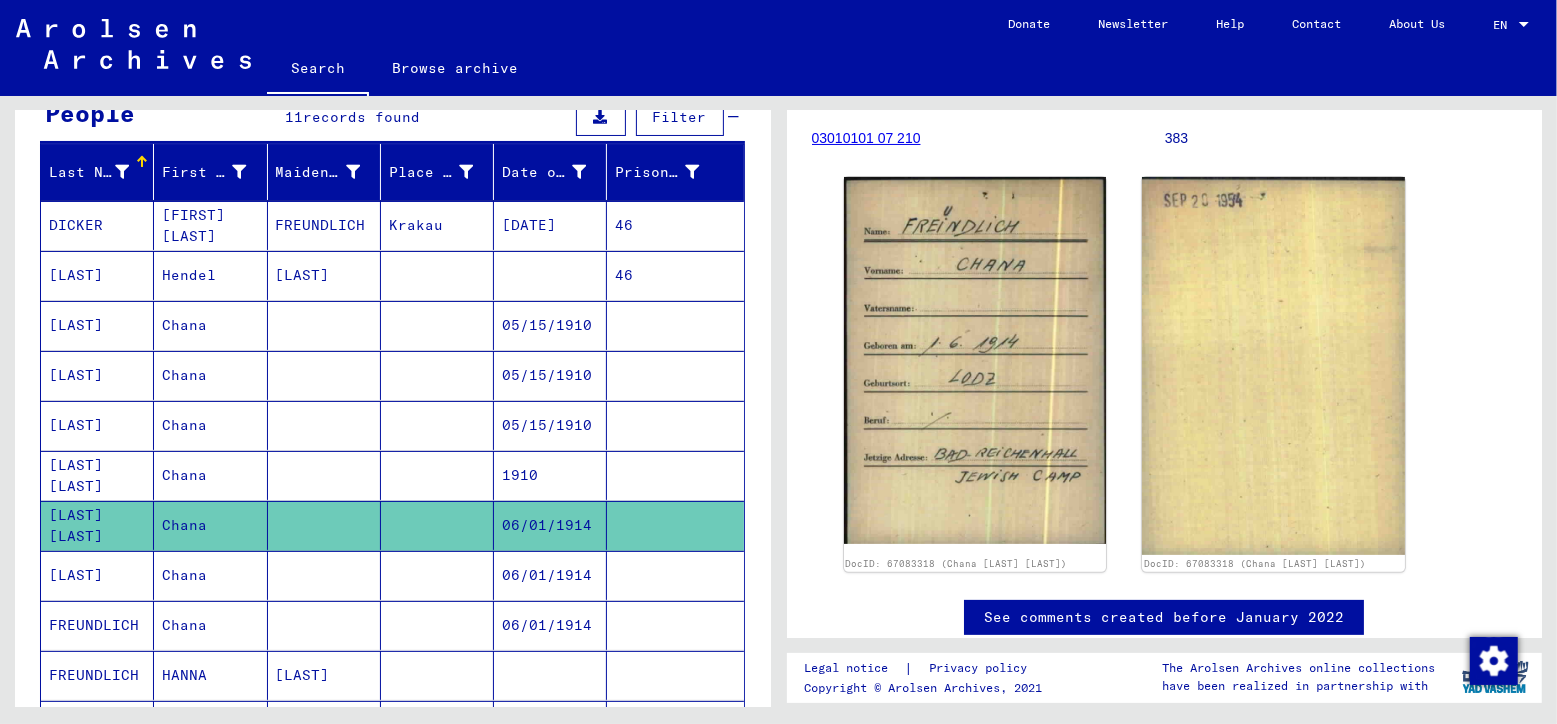 click on "Chana" at bounding box center (210, 525) 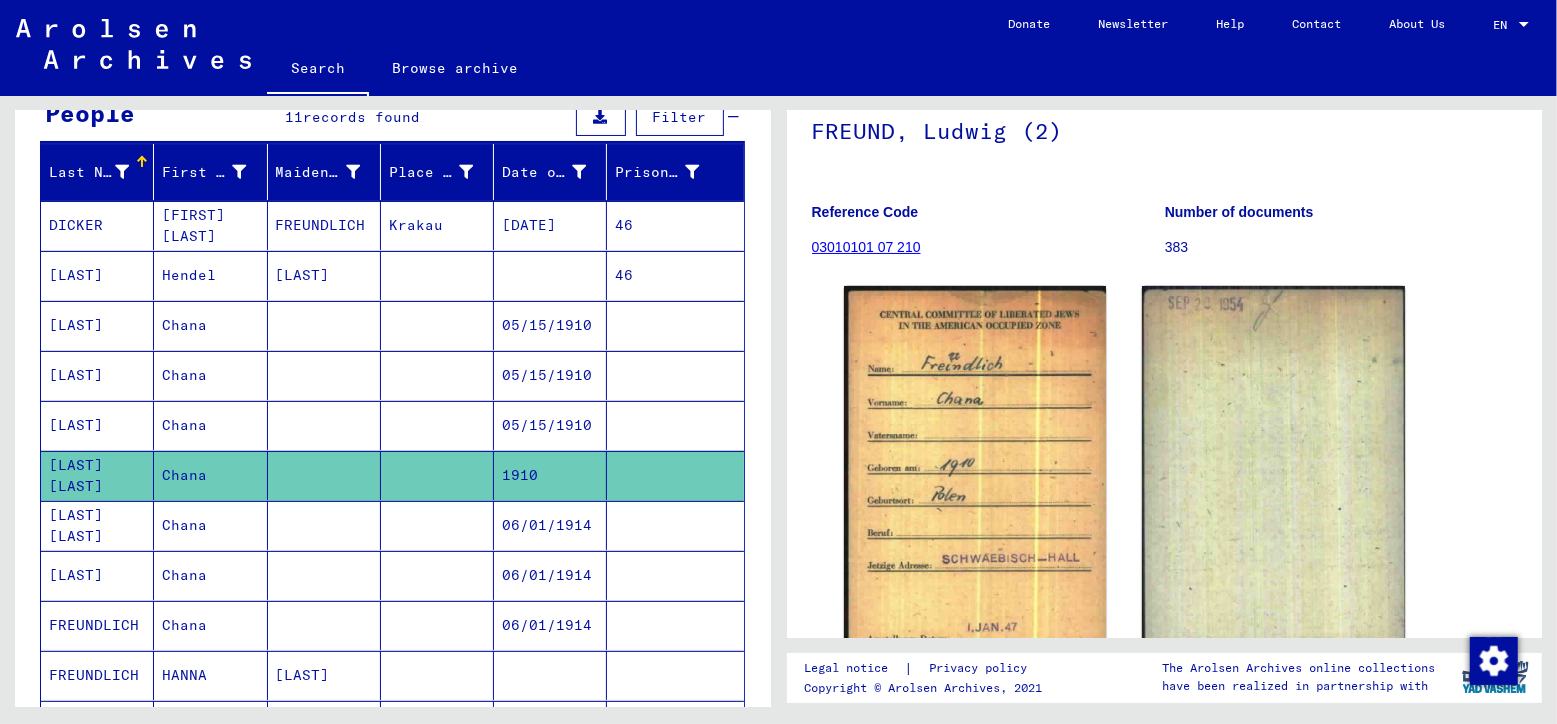 scroll, scrollTop: 283, scrollLeft: 0, axis: vertical 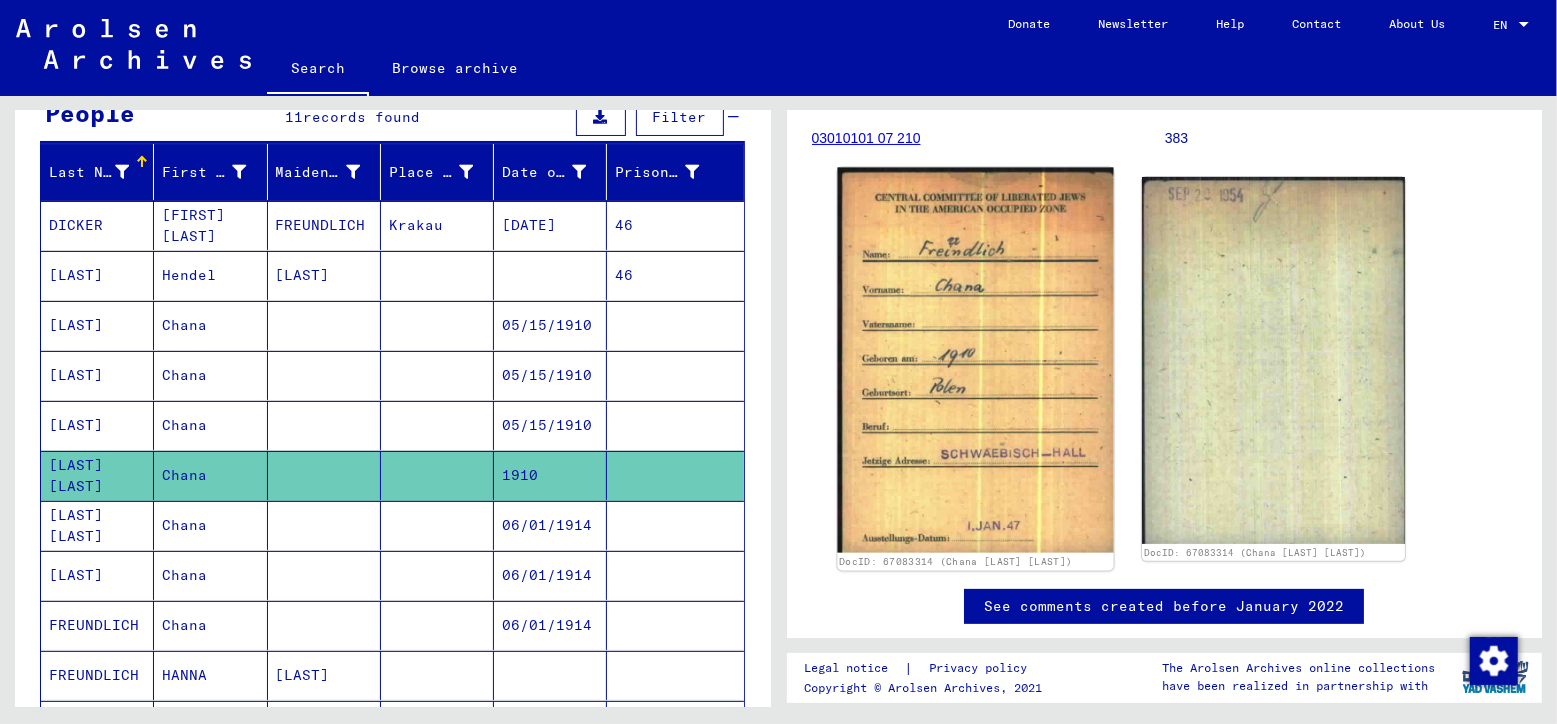 click 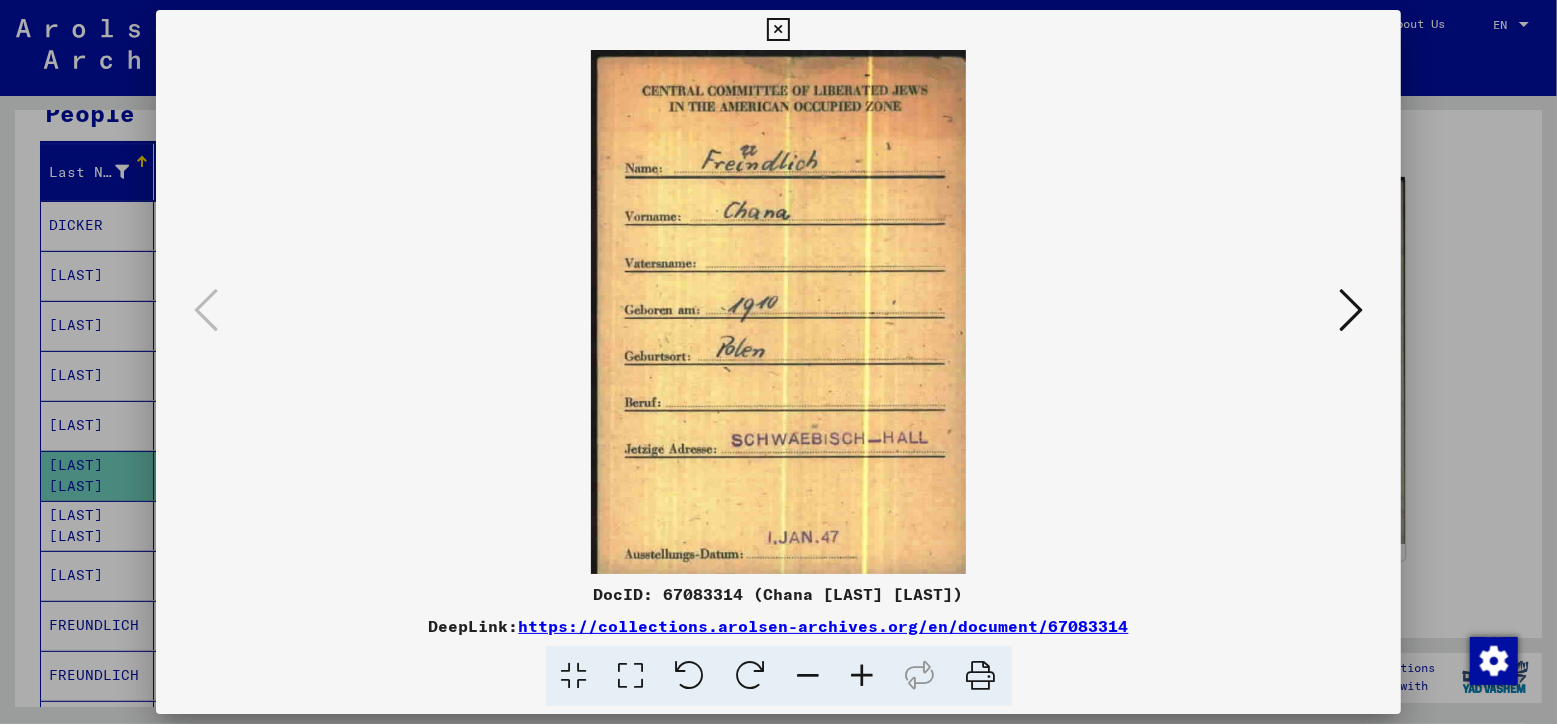 click at bounding box center [778, 30] 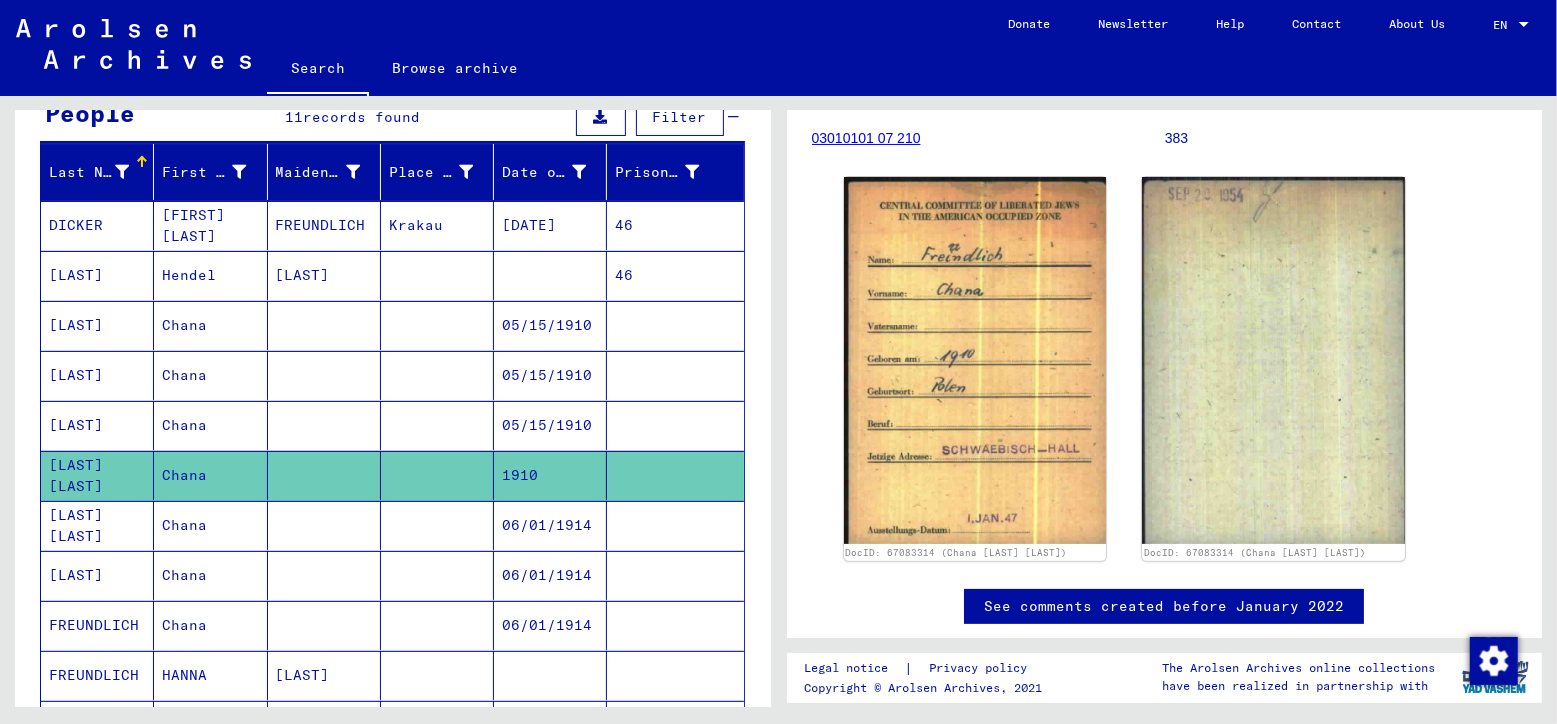 click on "Chana" at bounding box center [210, 475] 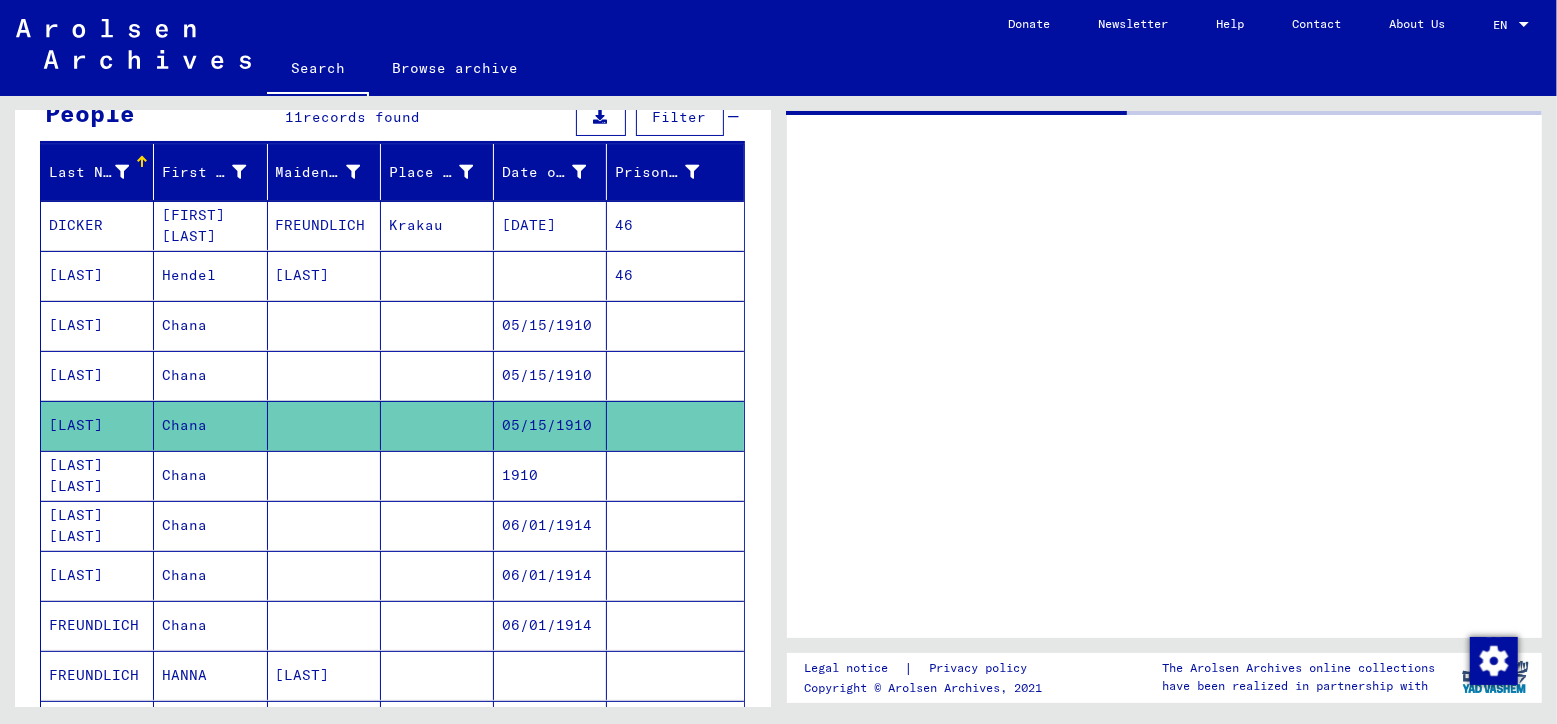 scroll, scrollTop: 0, scrollLeft: 0, axis: both 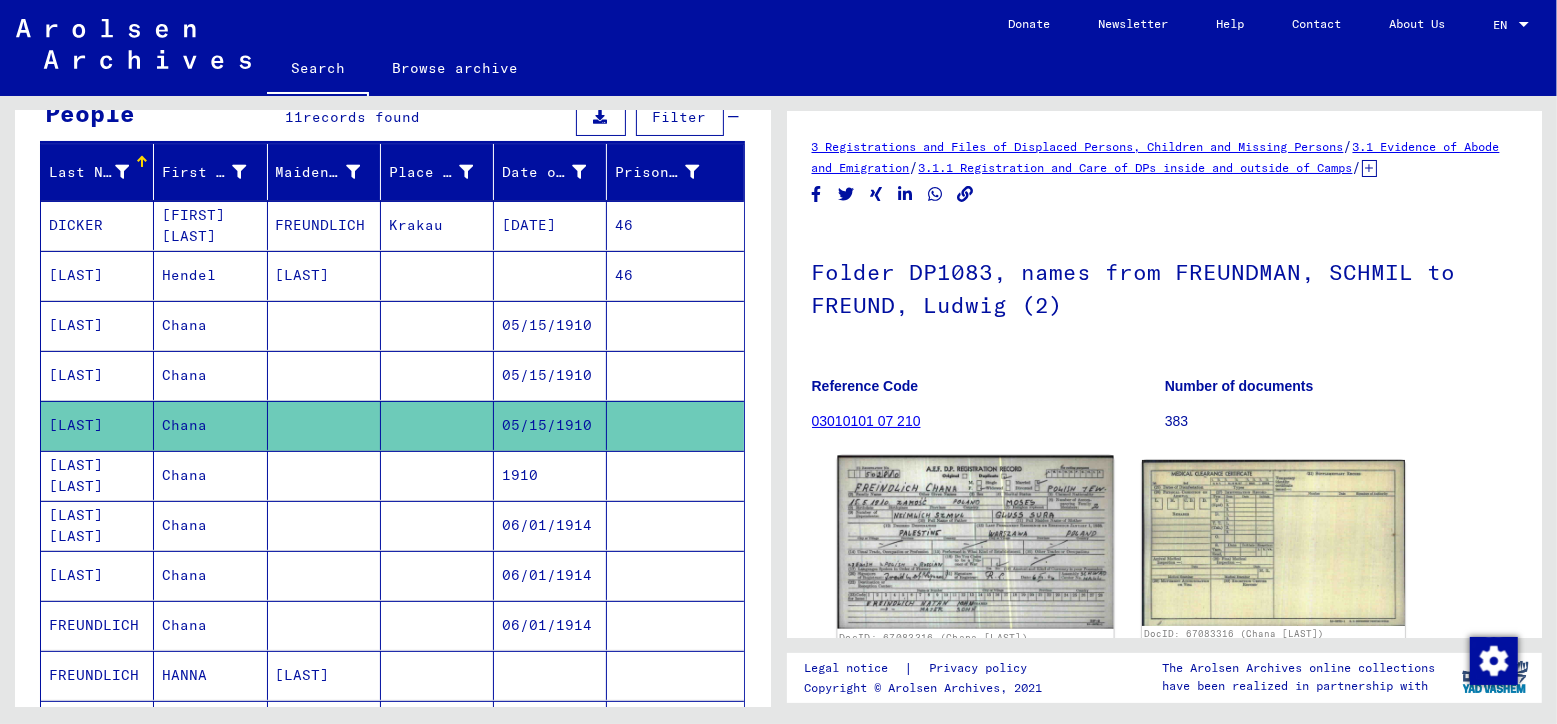 click 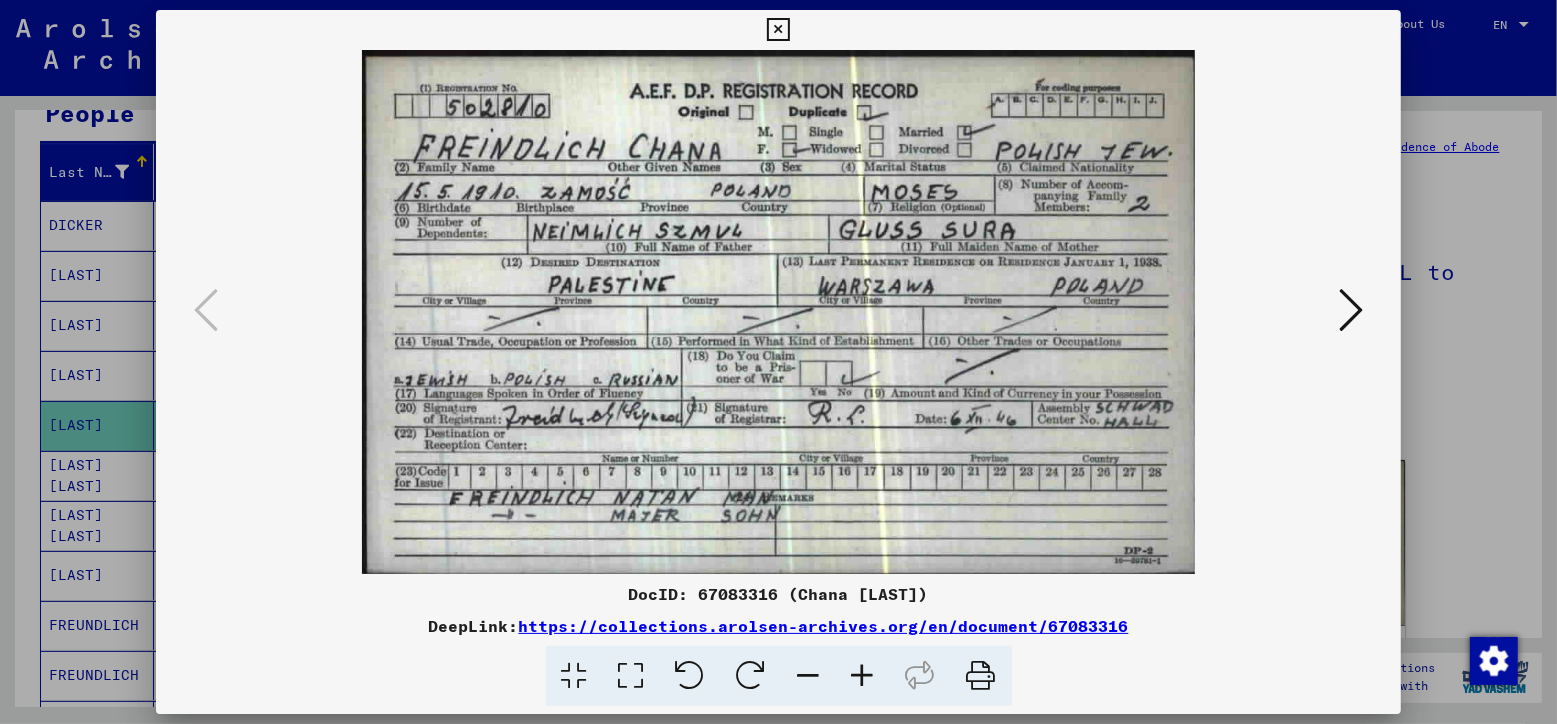 click at bounding box center [778, 30] 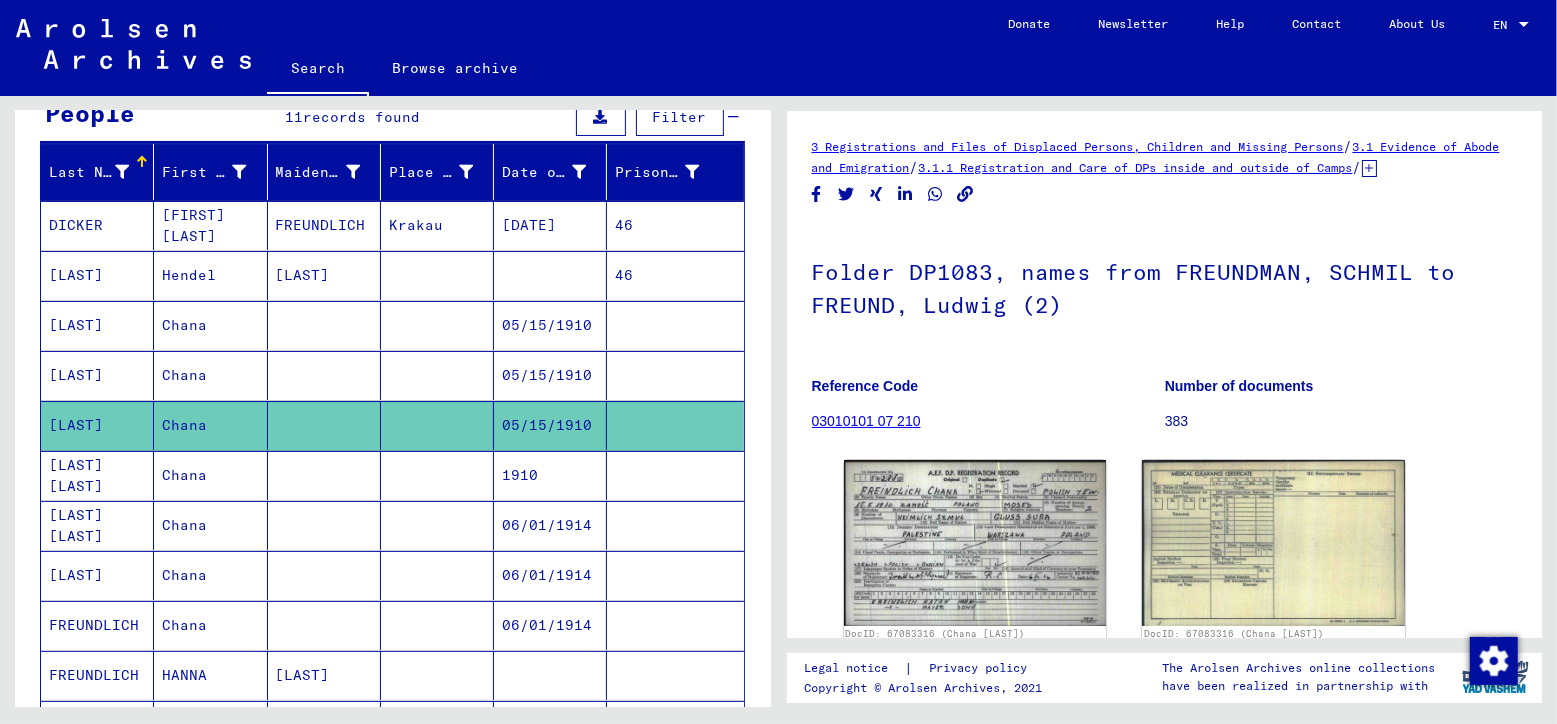 click on "Chana" at bounding box center (210, 425) 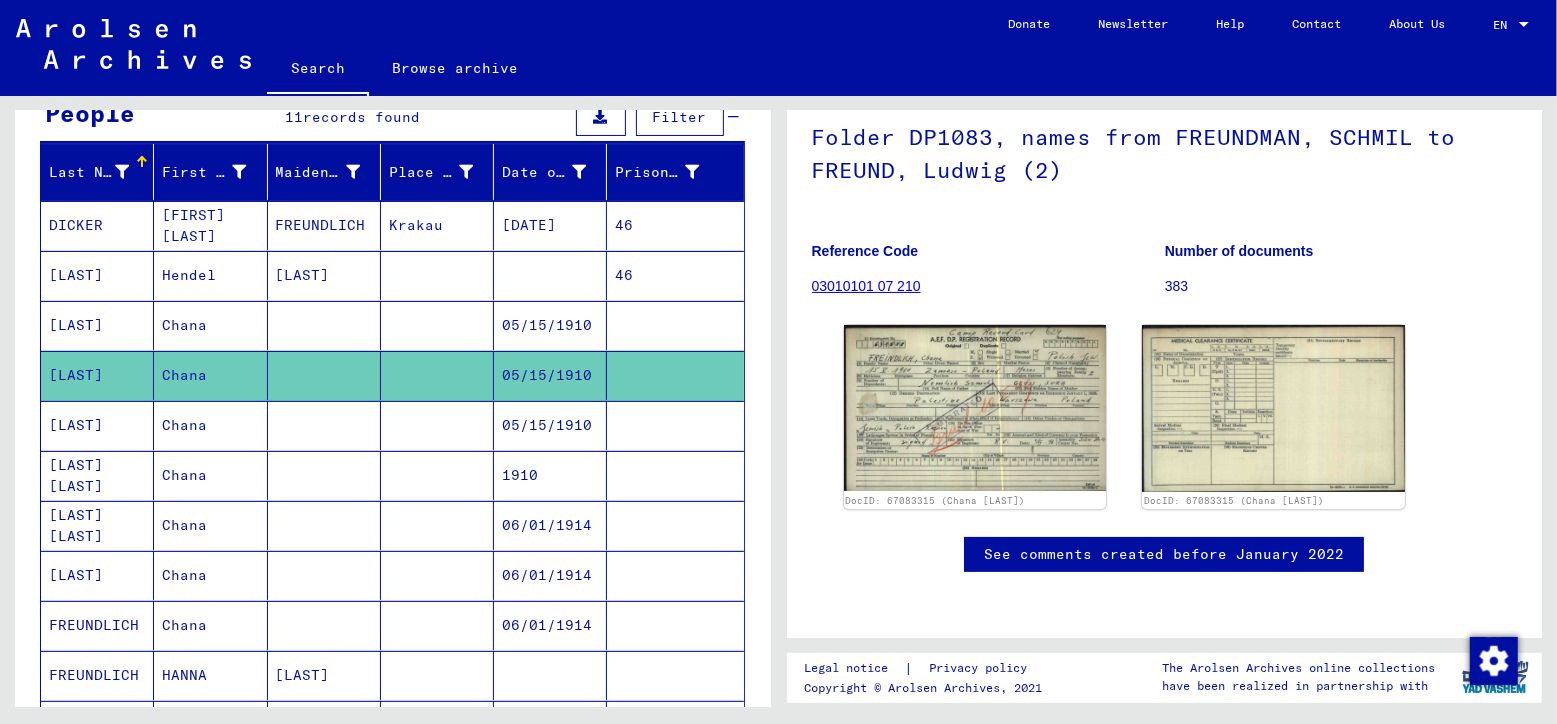 scroll, scrollTop: 283, scrollLeft: 0, axis: vertical 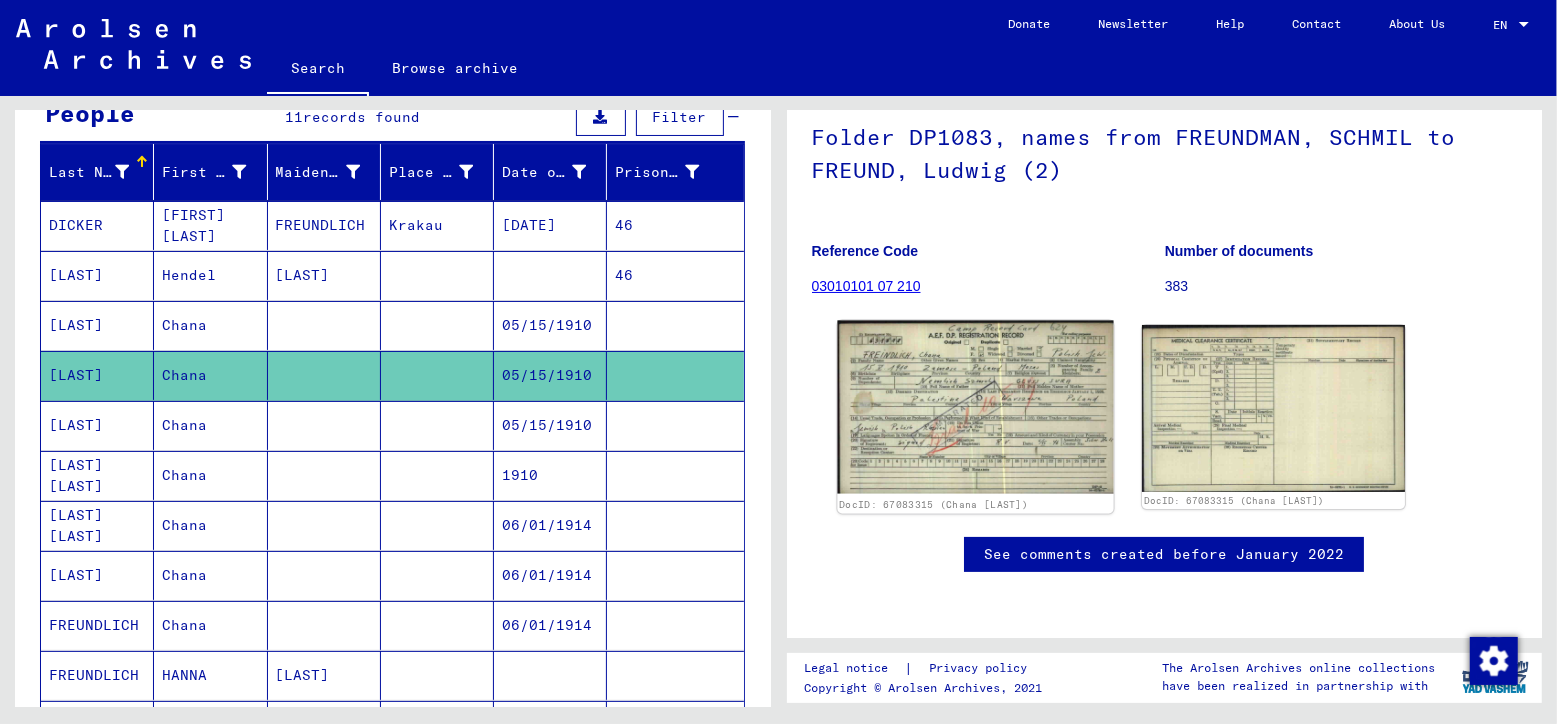 click 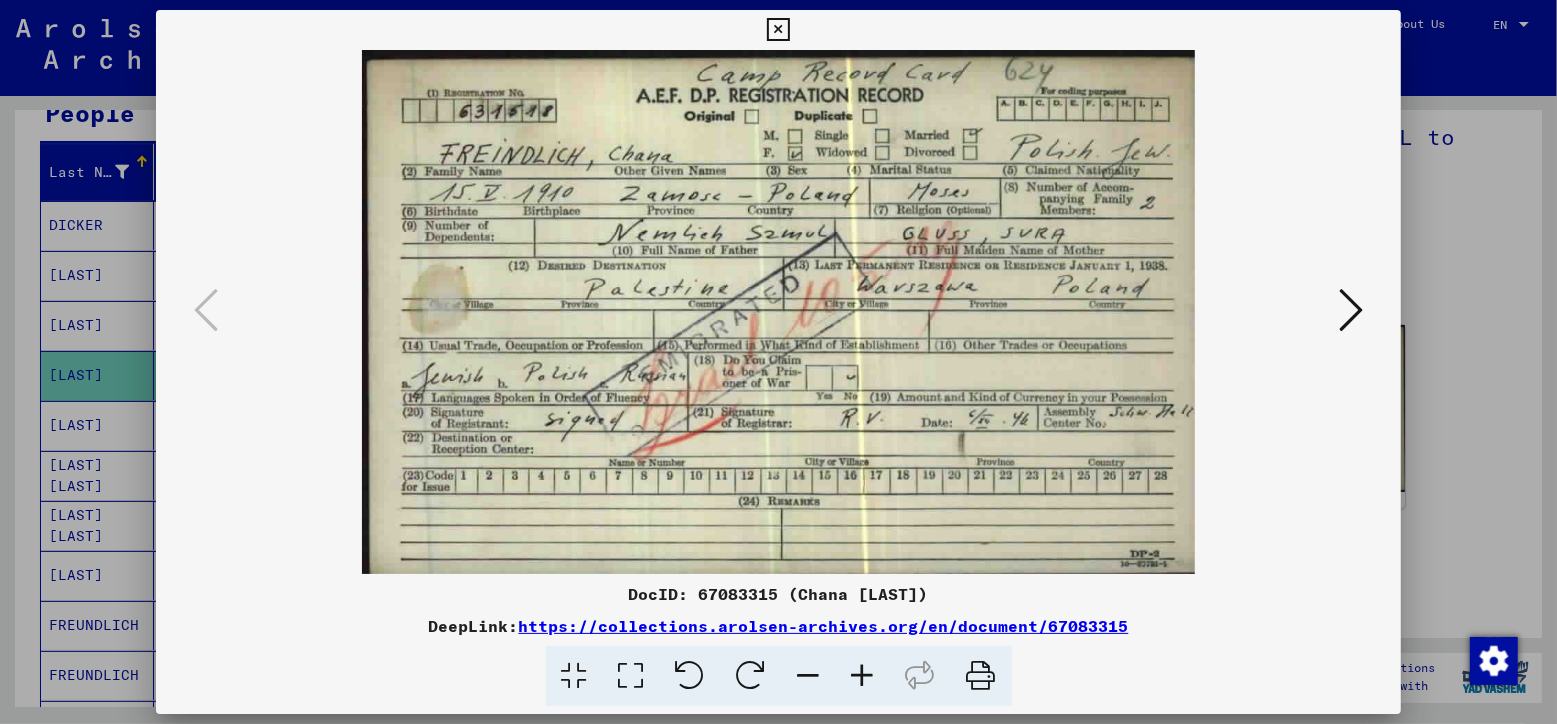 click at bounding box center (778, 30) 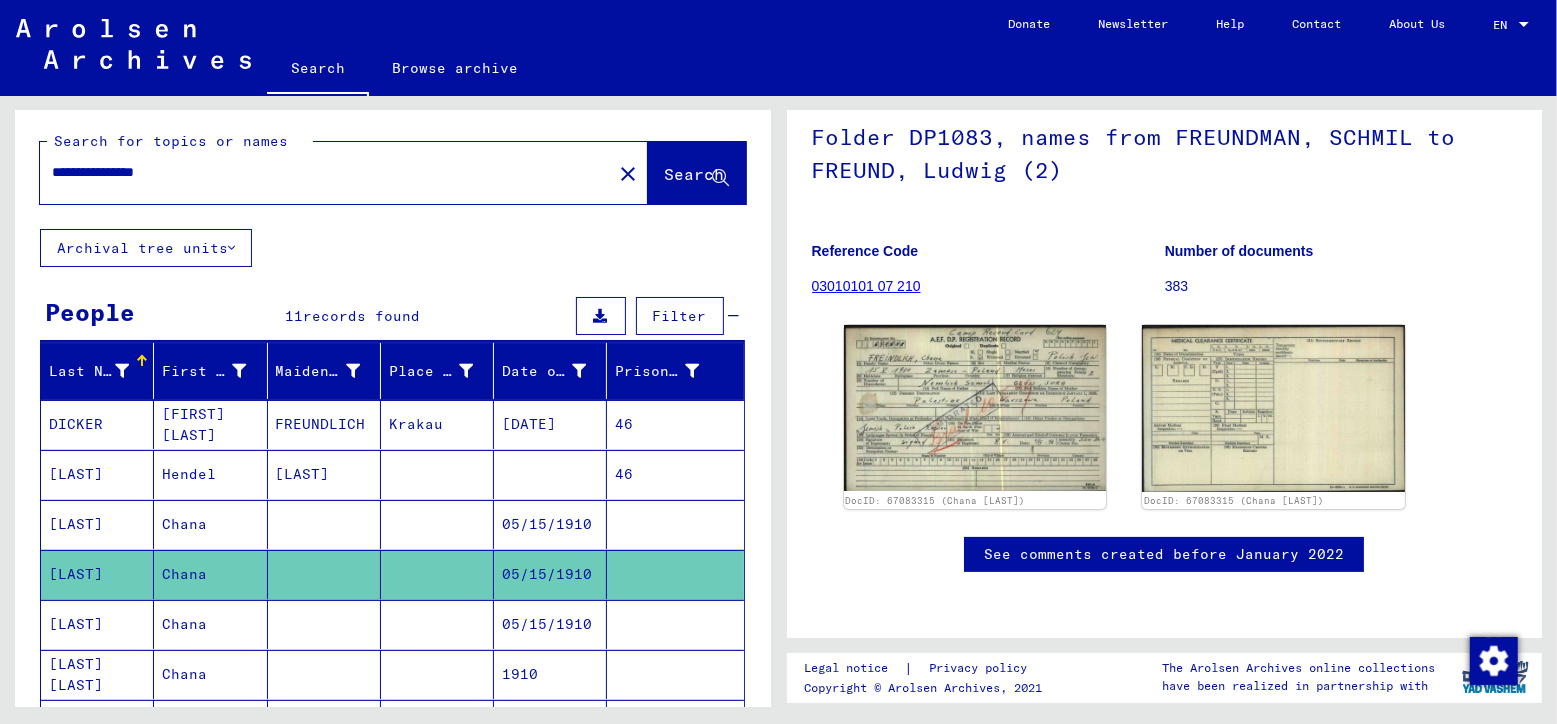 scroll, scrollTop: 0, scrollLeft: 0, axis: both 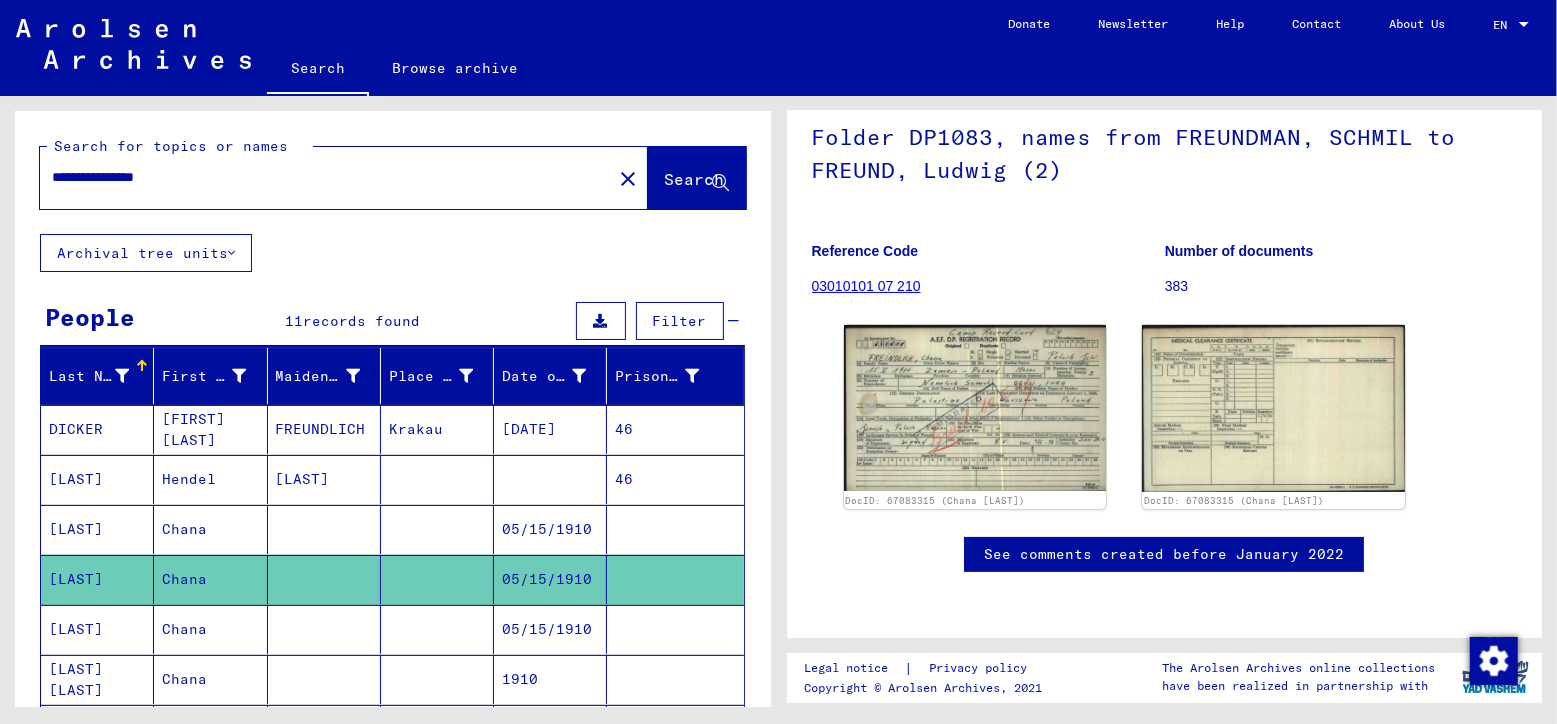 drag, startPoint x: 93, startPoint y: 179, endPoint x: 38, endPoint y: 179, distance: 55 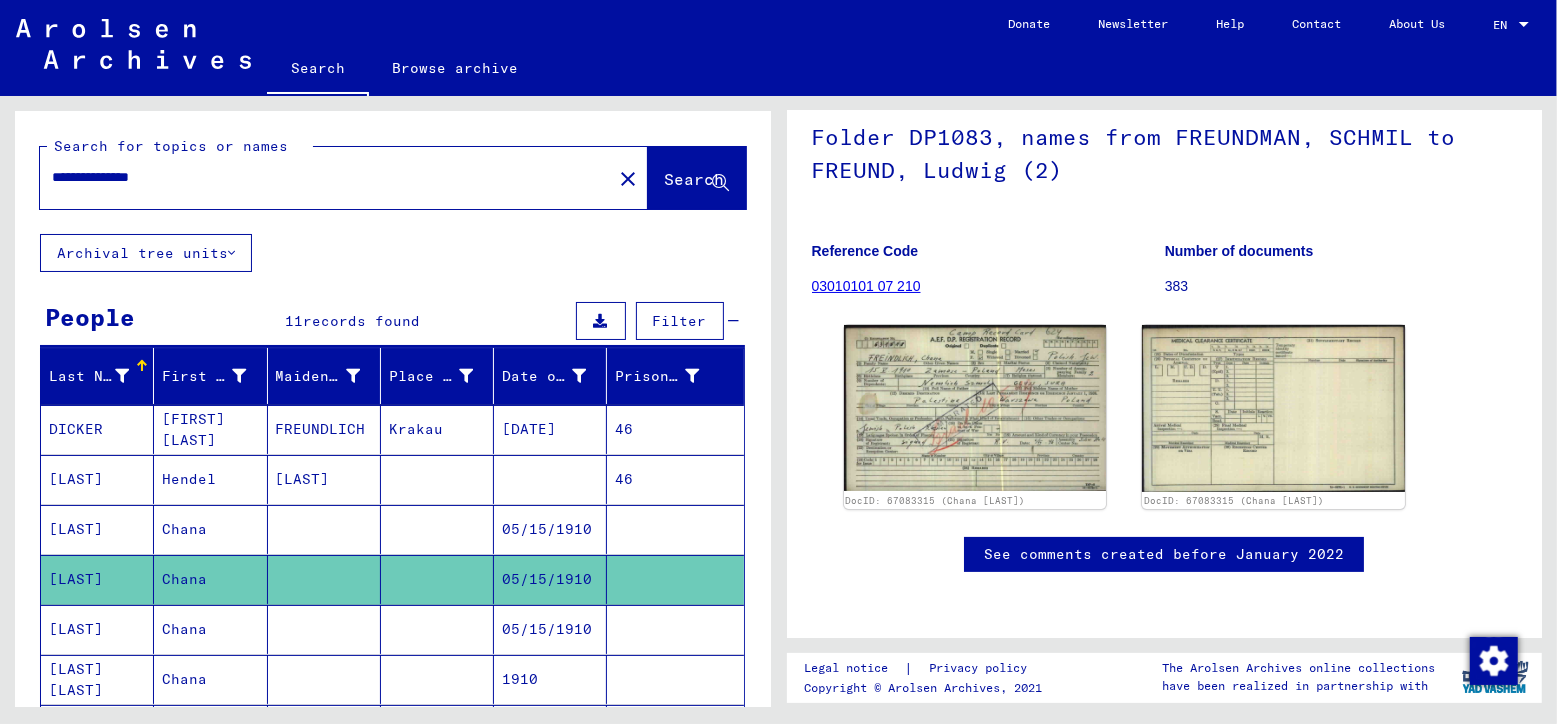 type on "**********" 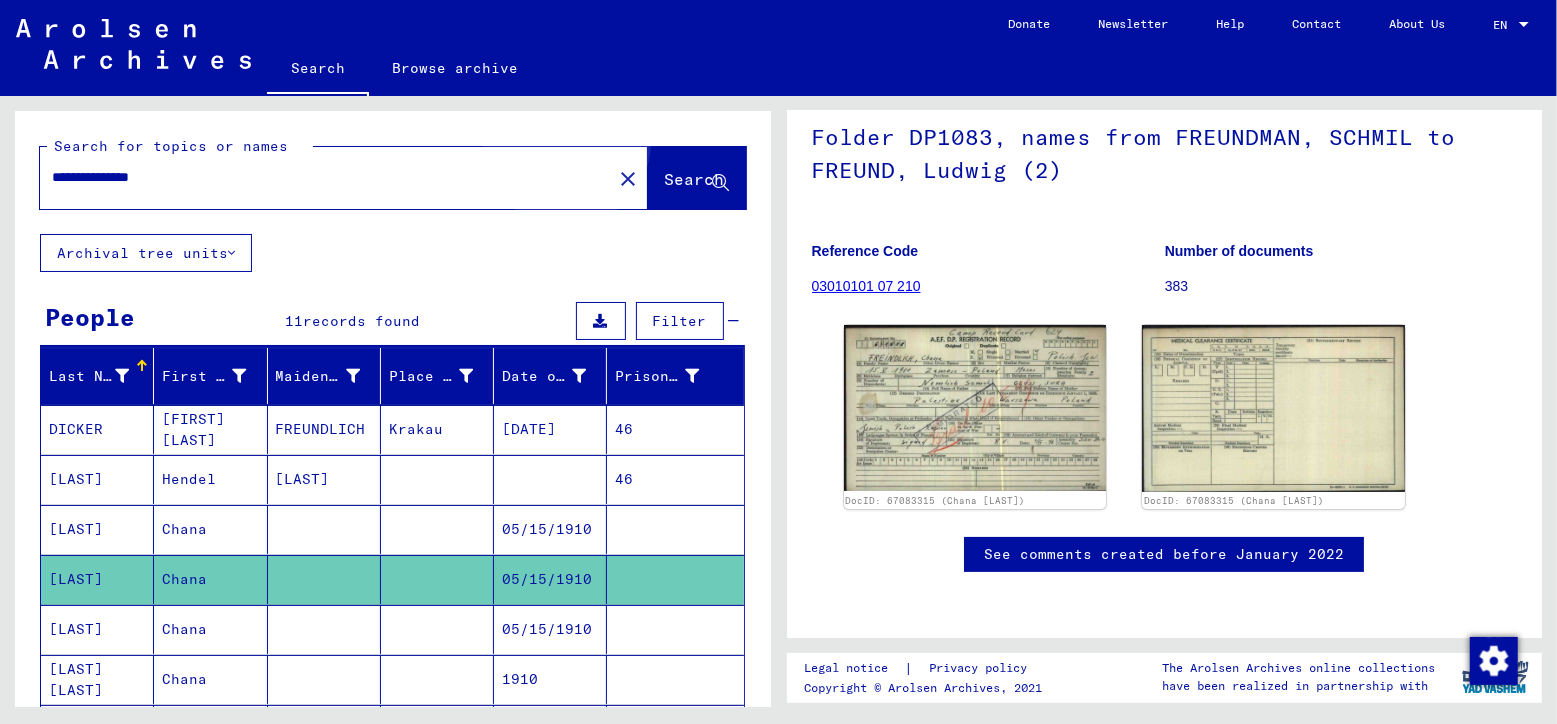 click on "Search" 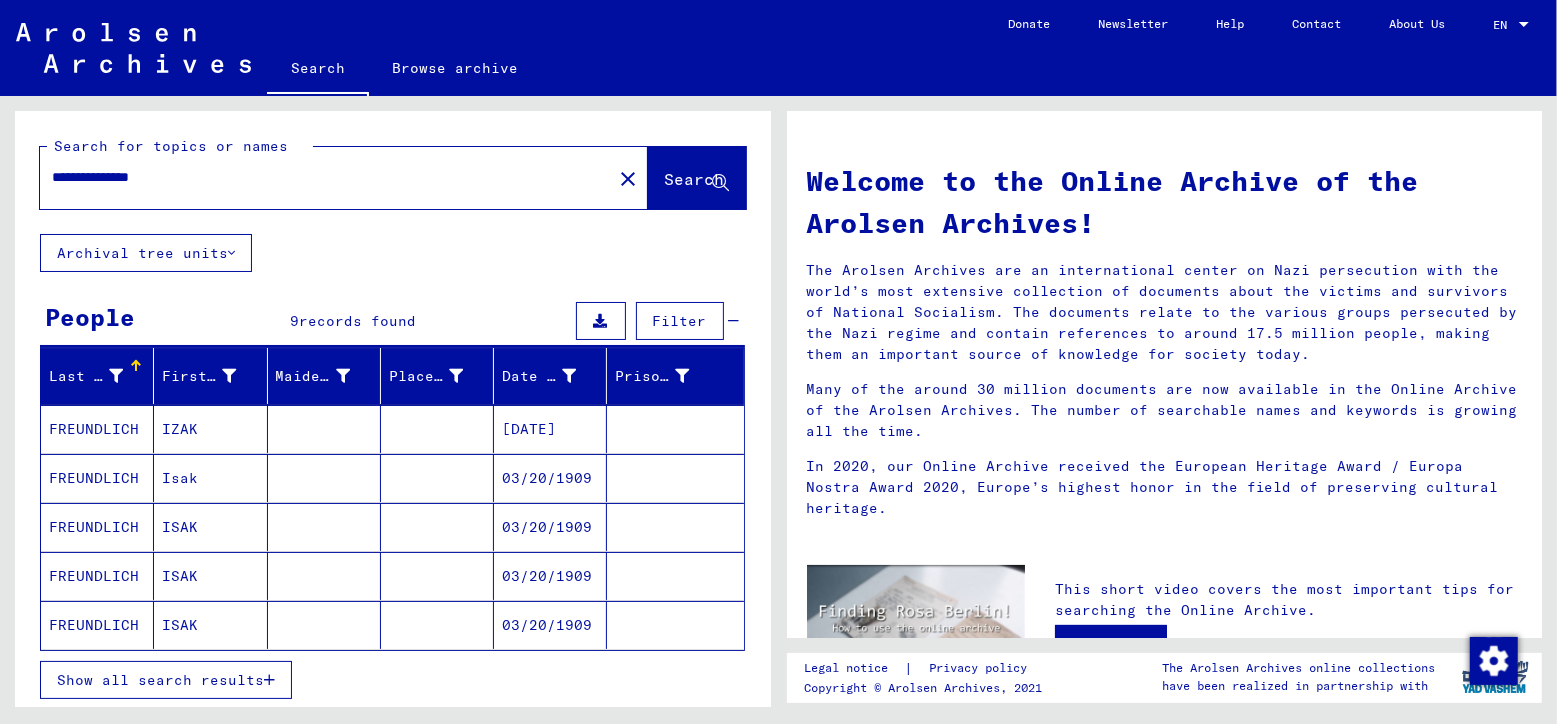click on "FREUNDLICH" at bounding box center (97, 478) 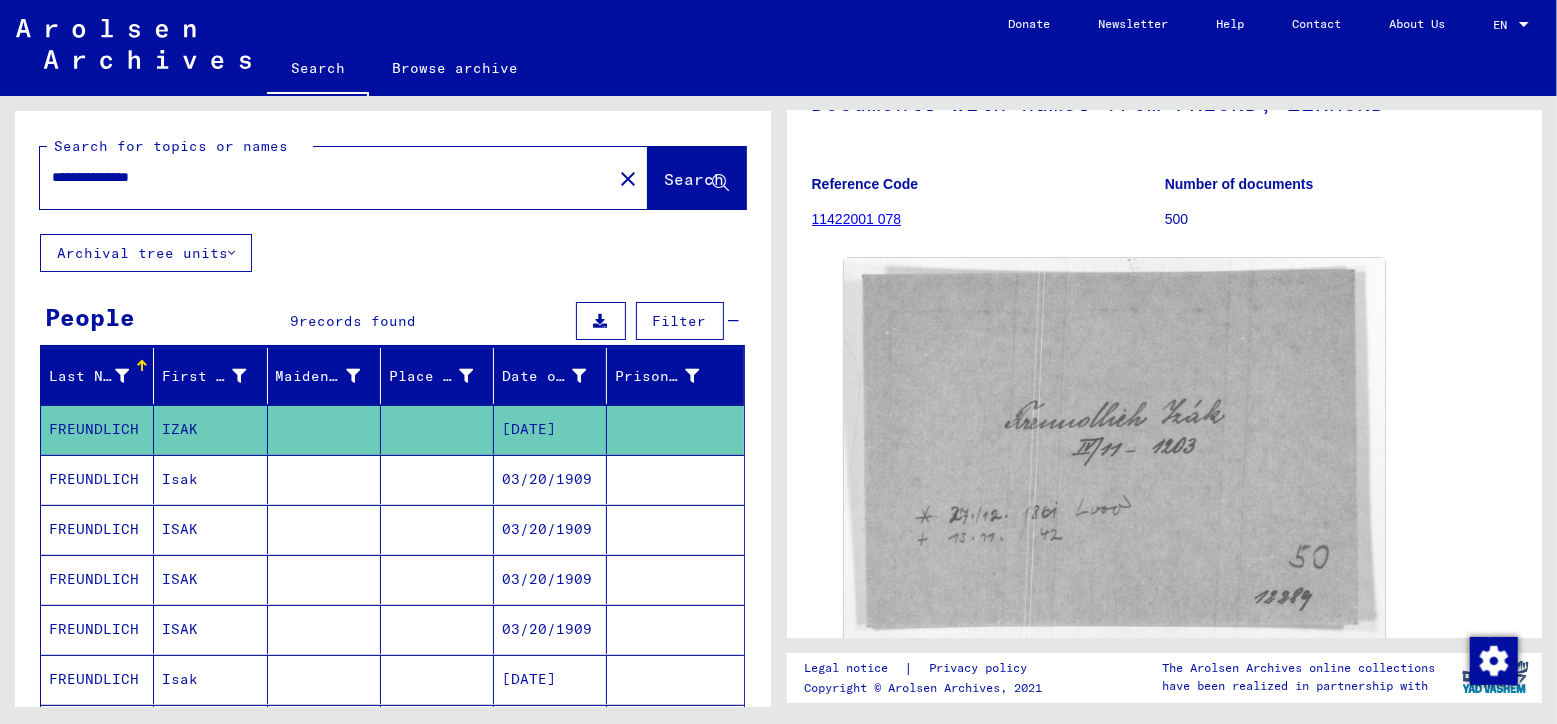 scroll, scrollTop: 283, scrollLeft: 0, axis: vertical 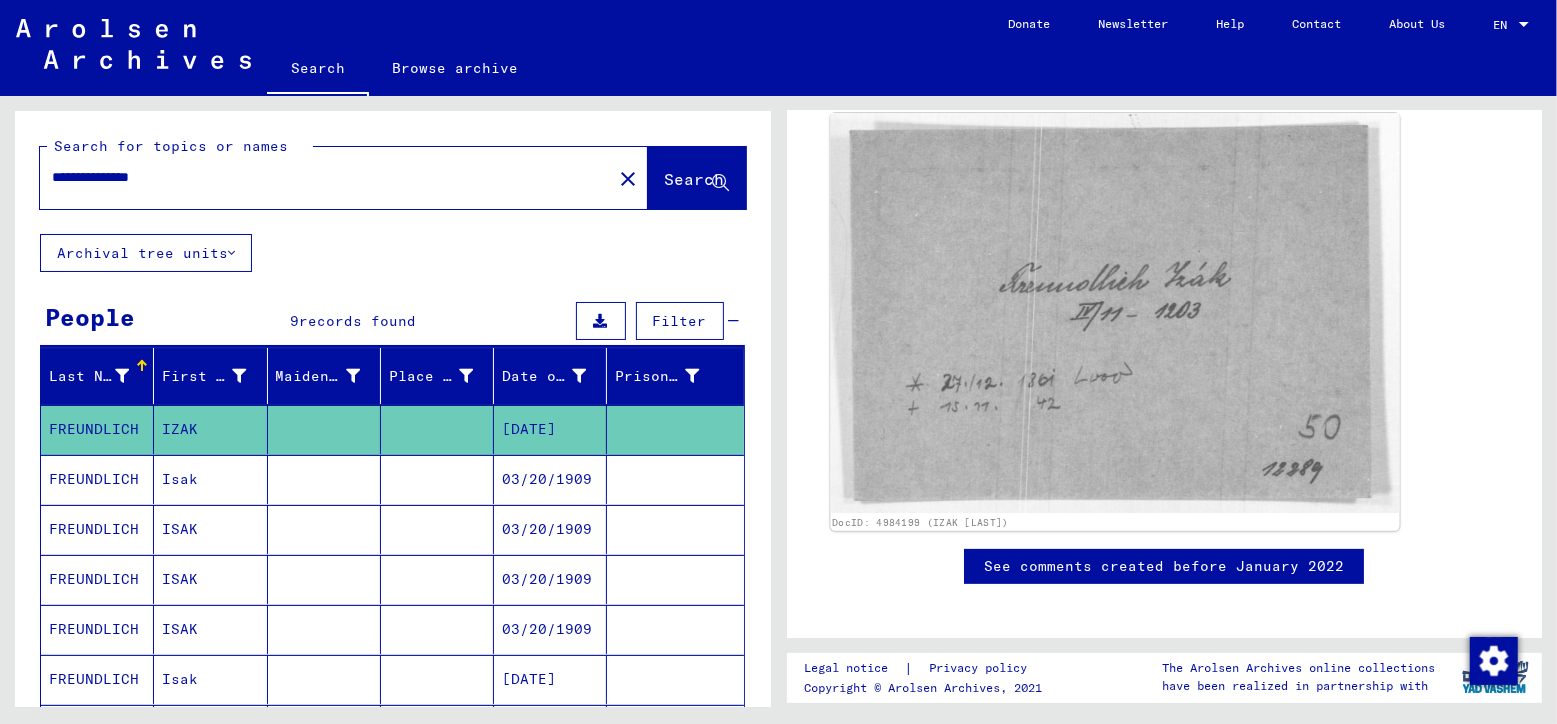 click 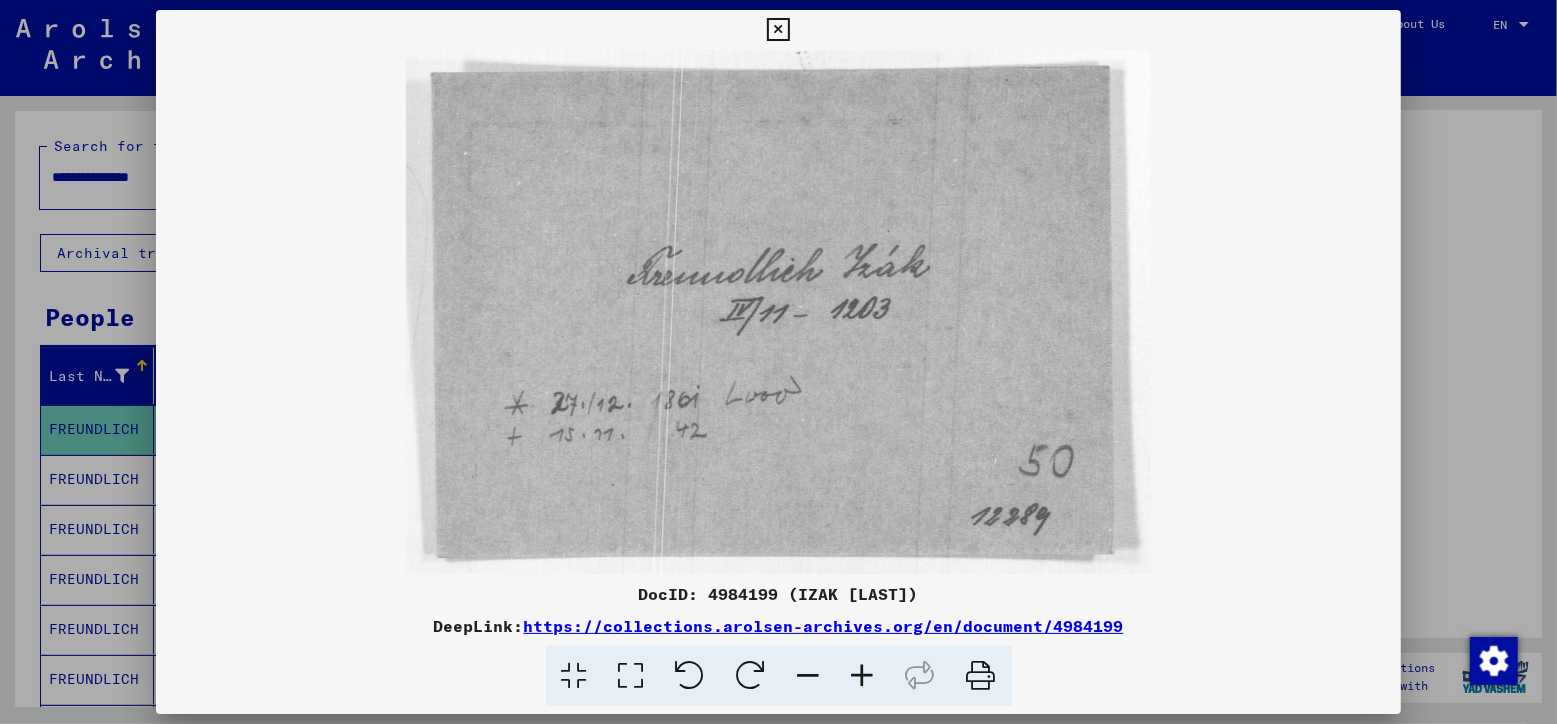 click at bounding box center [778, 30] 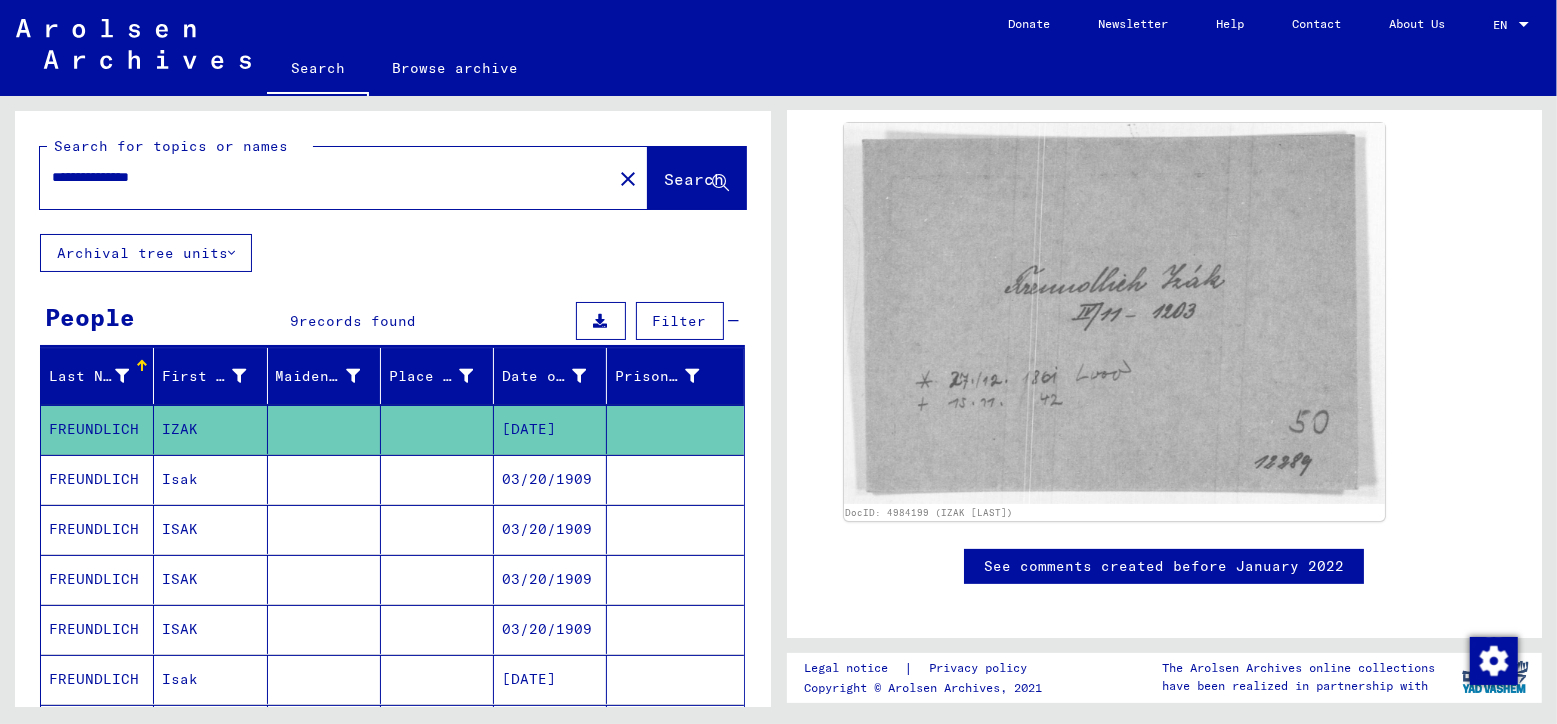 click on "Isak" at bounding box center [210, 529] 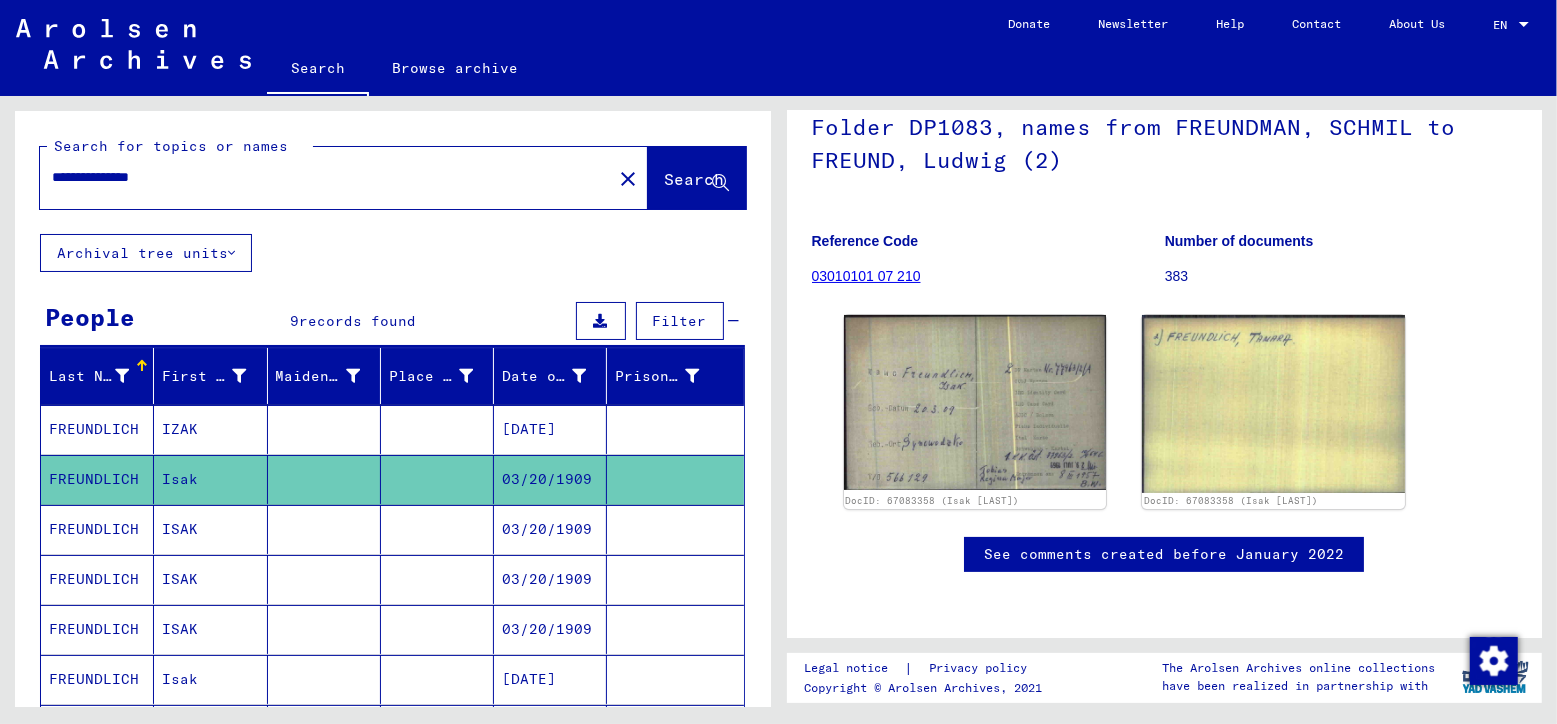 scroll, scrollTop: 283, scrollLeft: 0, axis: vertical 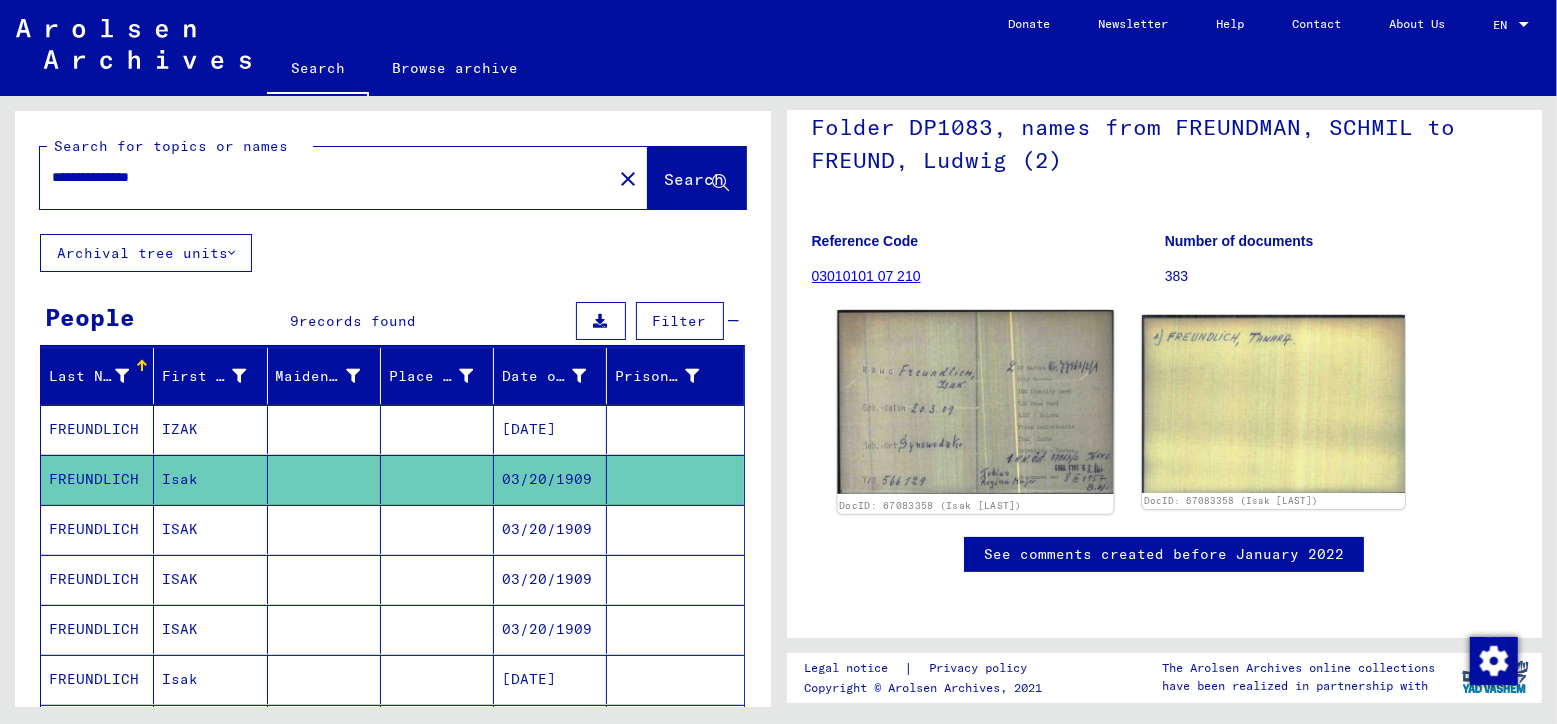 click 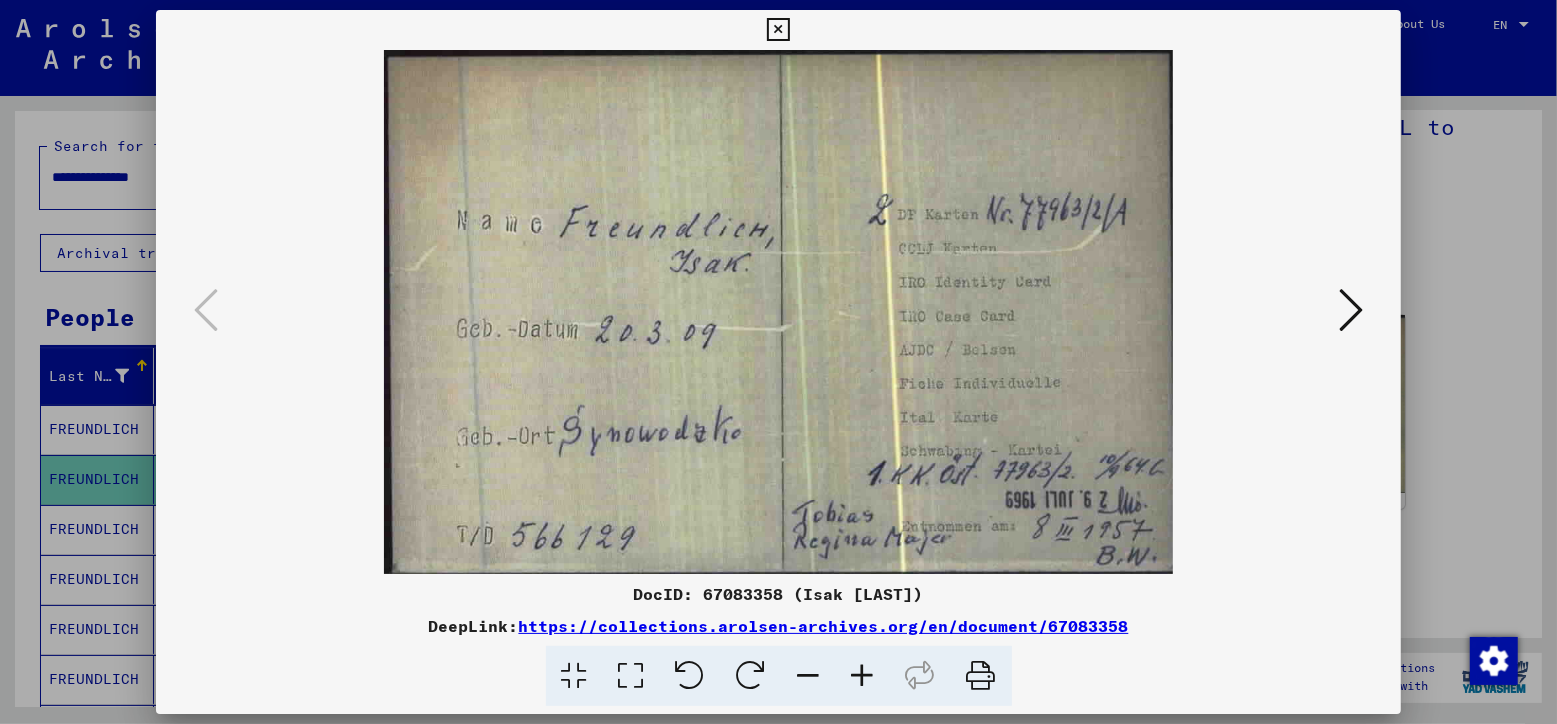 click at bounding box center [1351, 310] 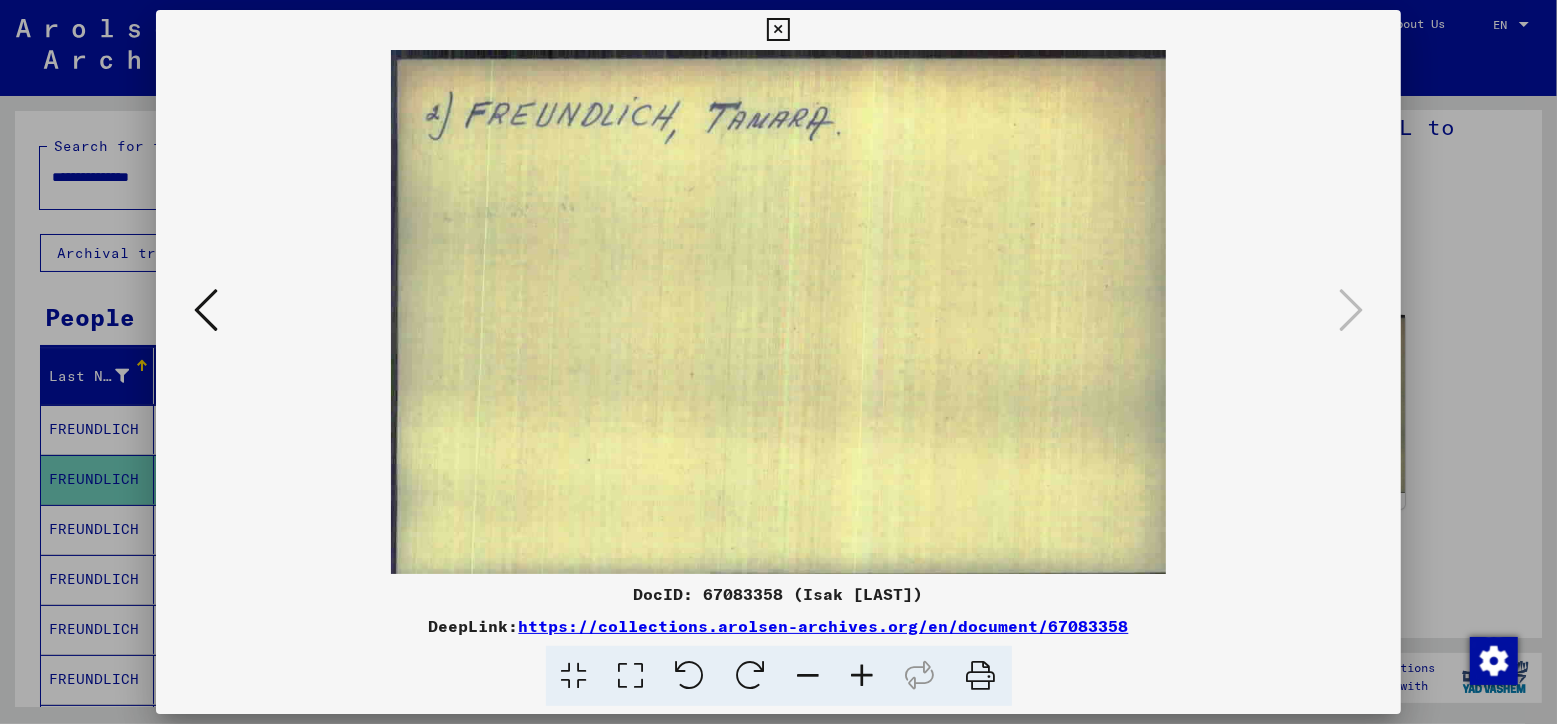 click at bounding box center (778, 30) 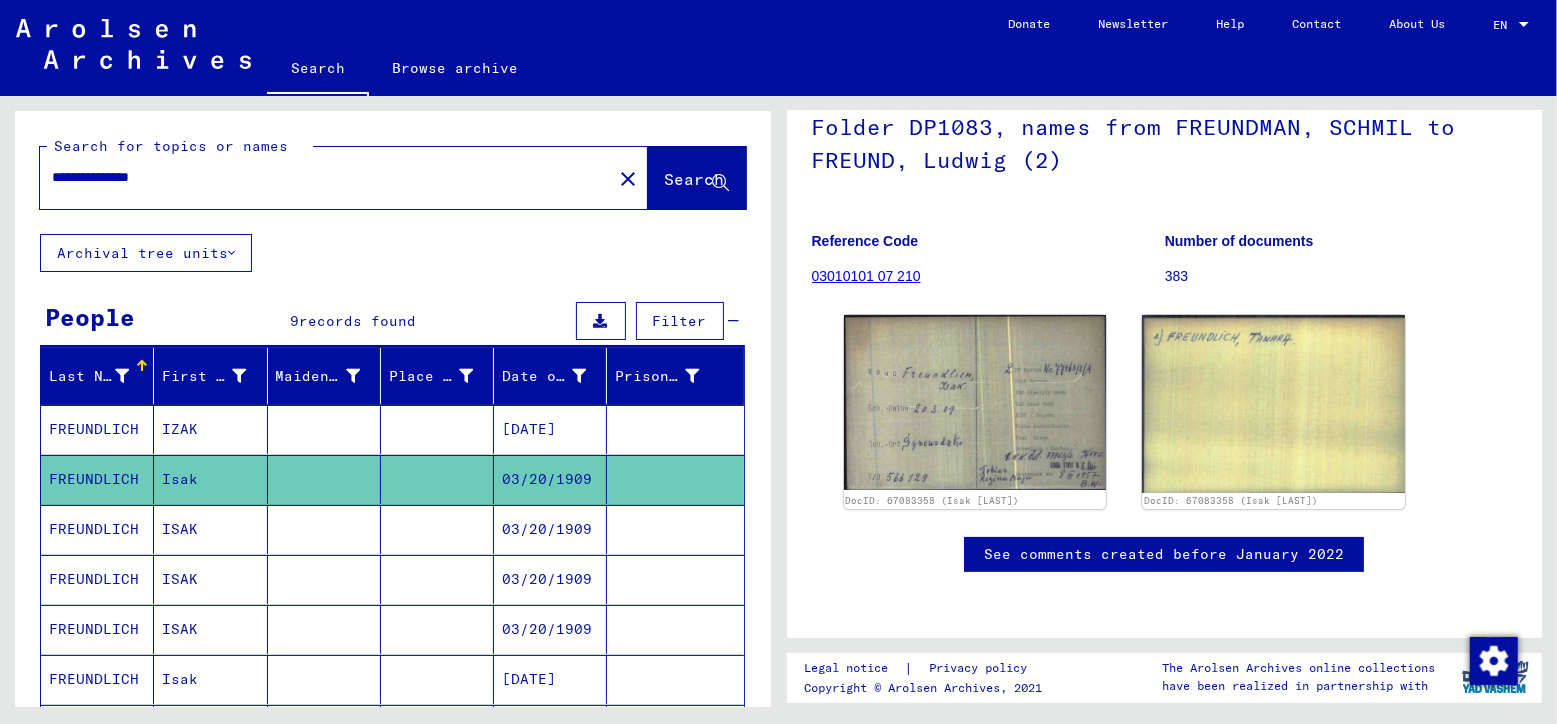 click on "FREUNDLICH" at bounding box center (97, 579) 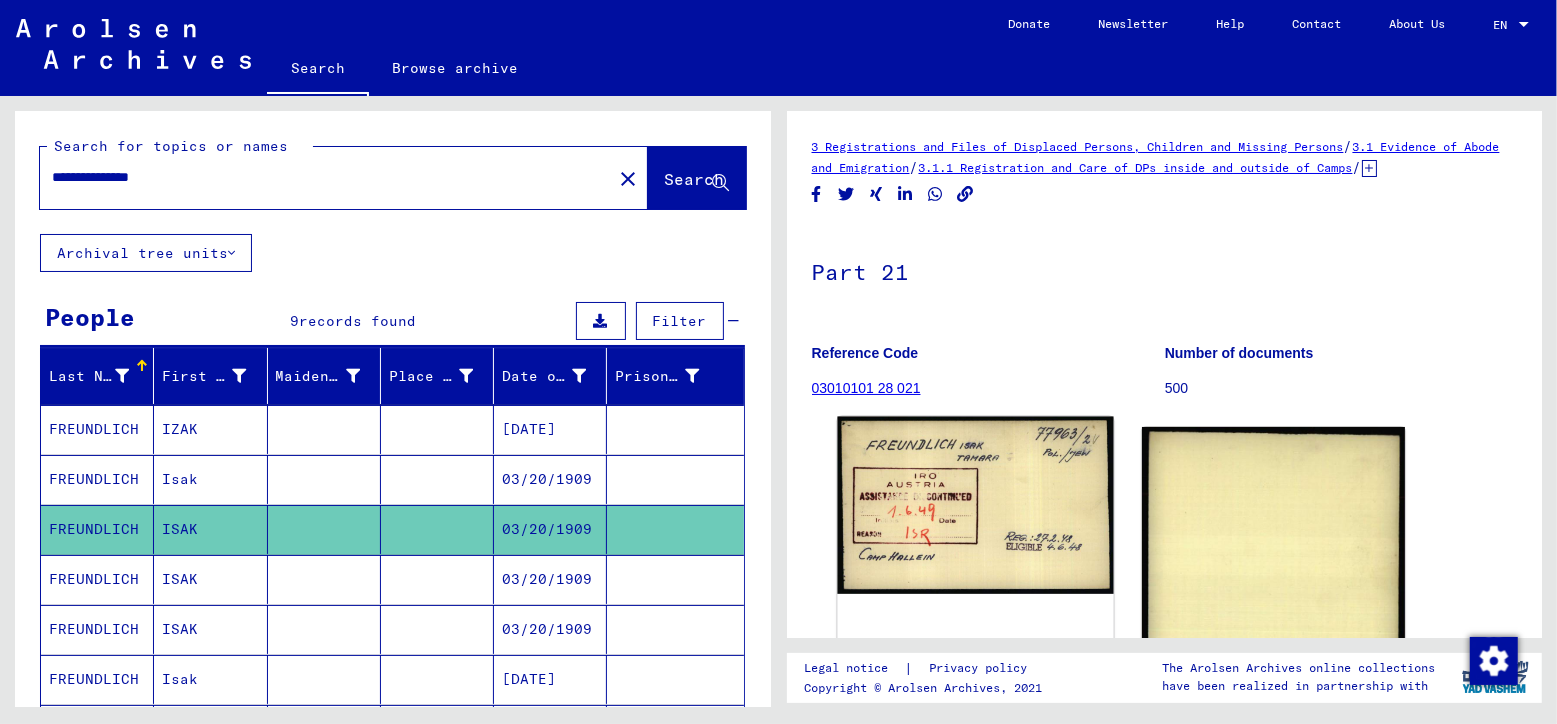 click 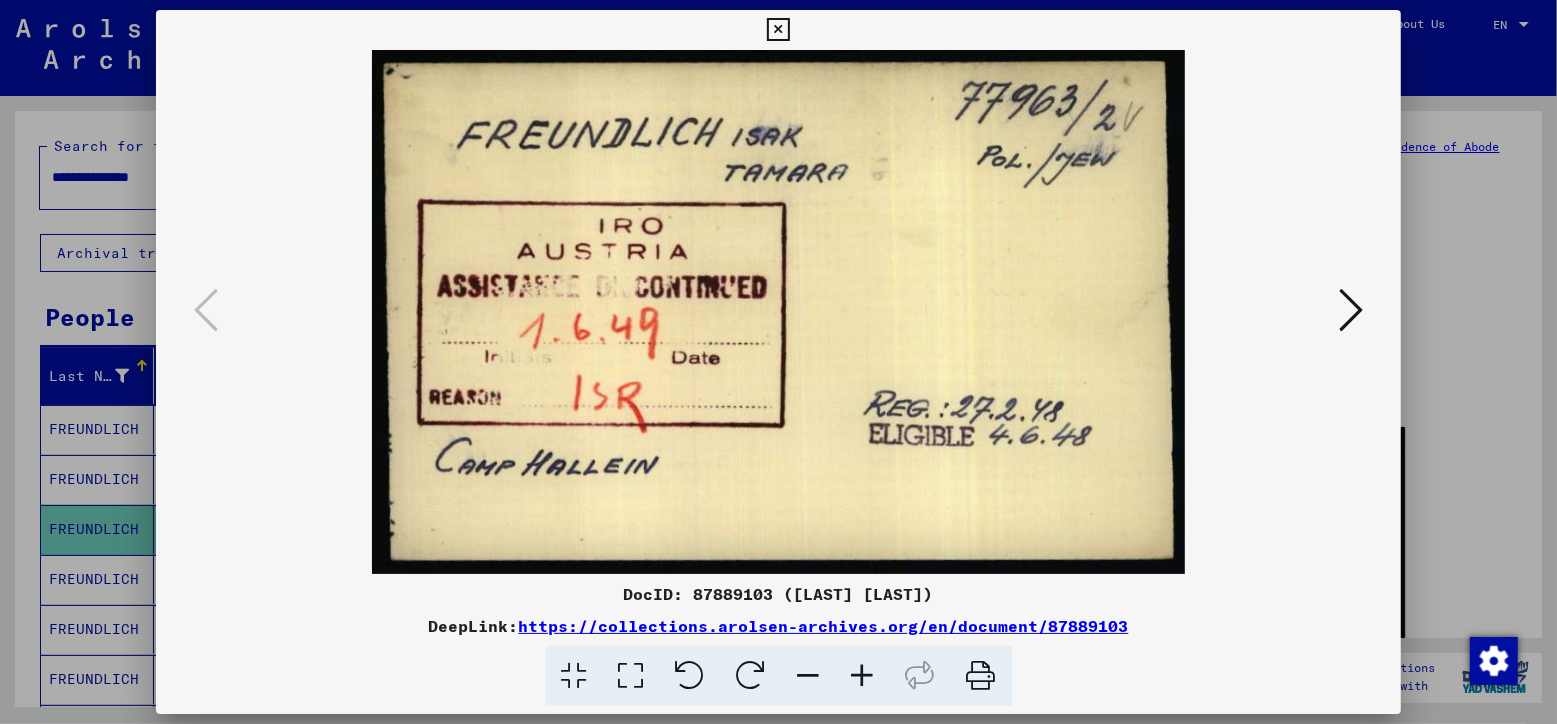 click at bounding box center (778, 30) 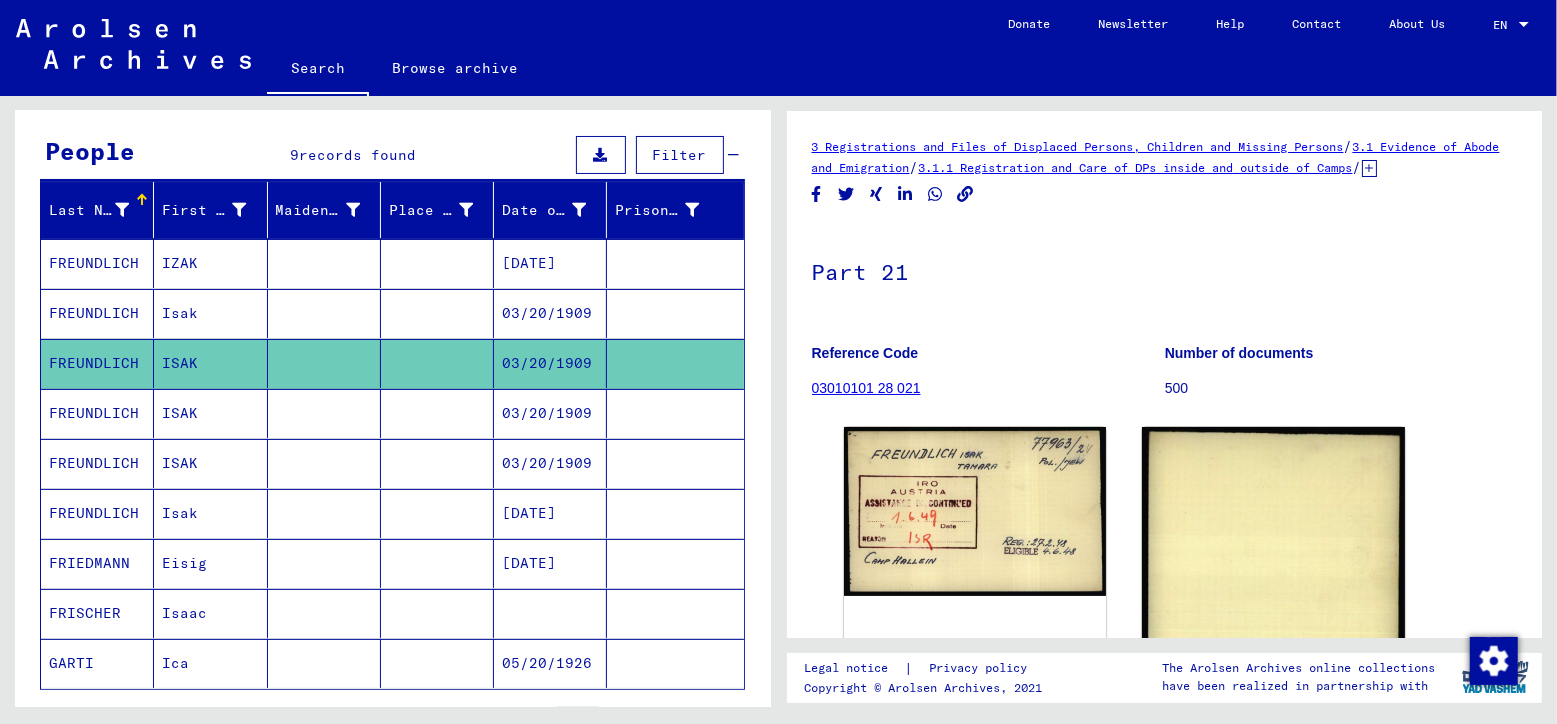 scroll, scrollTop: 283, scrollLeft: 0, axis: vertical 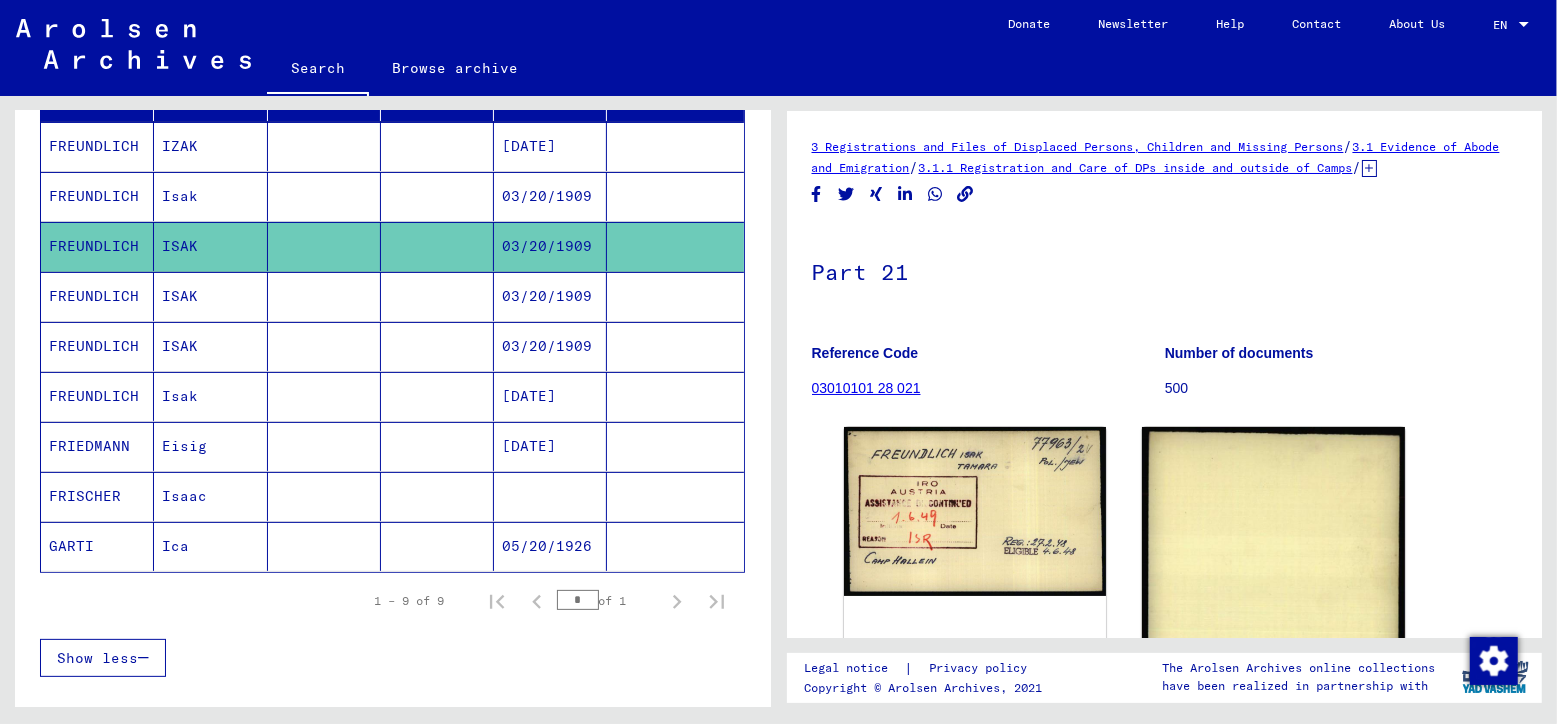 click on "Isak" at bounding box center (210, 446) 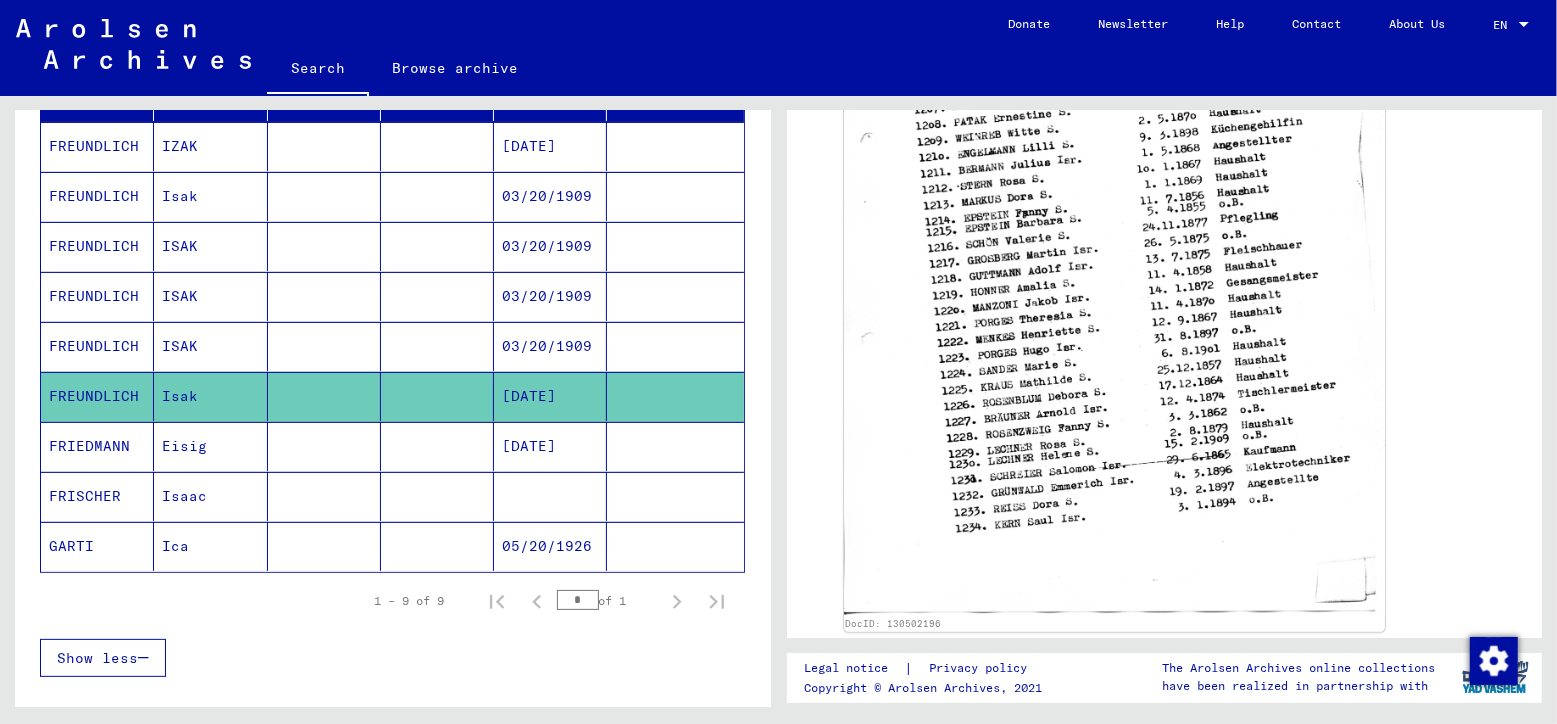 scroll, scrollTop: 851, scrollLeft: 0, axis: vertical 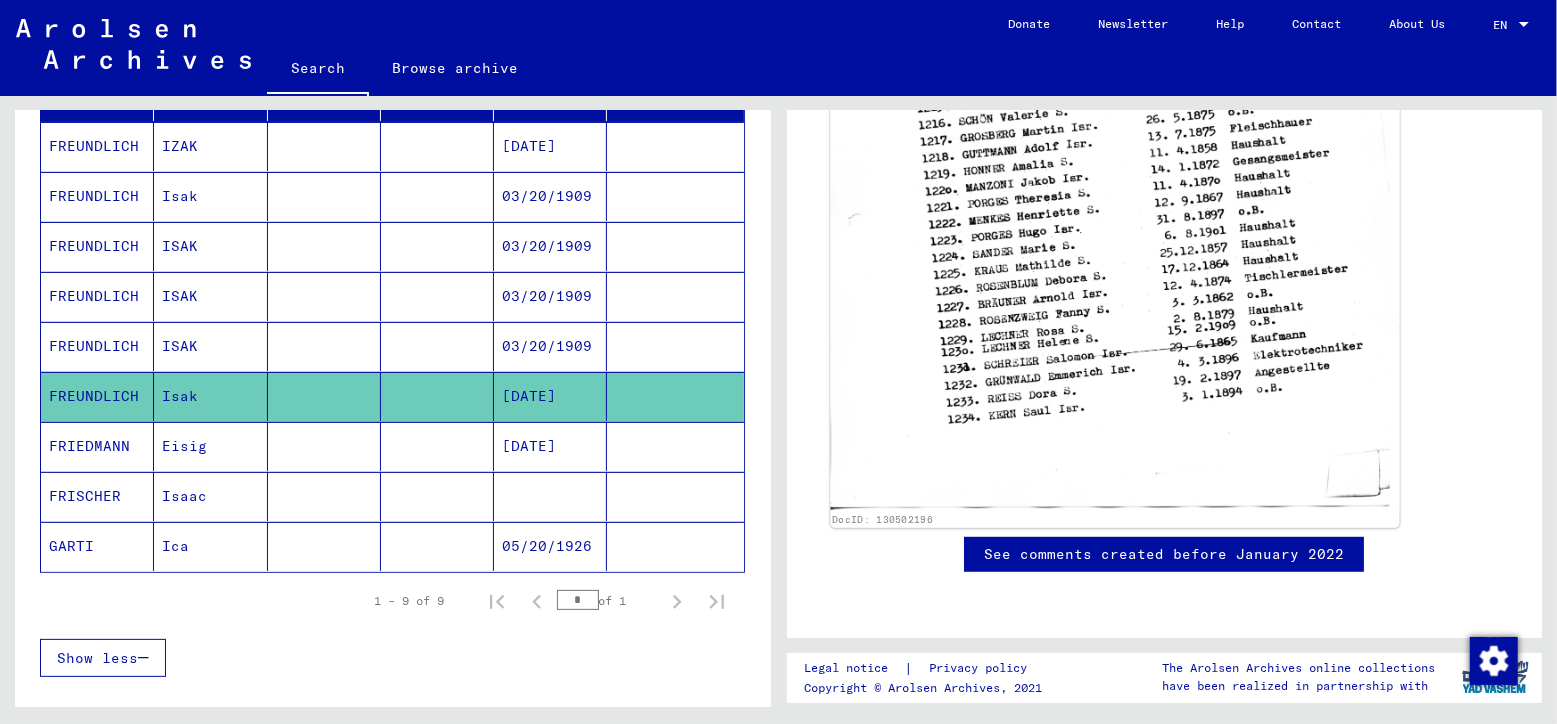 click 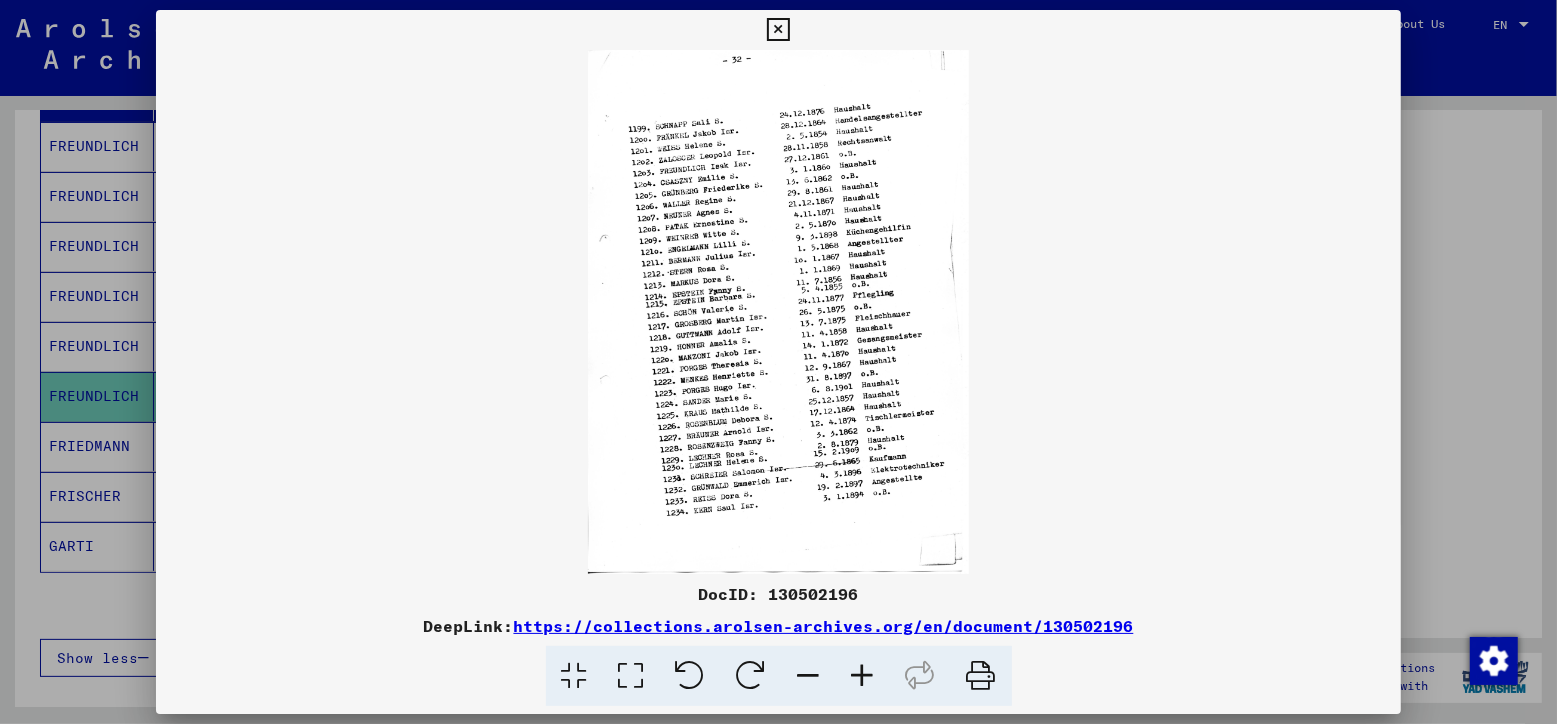 type 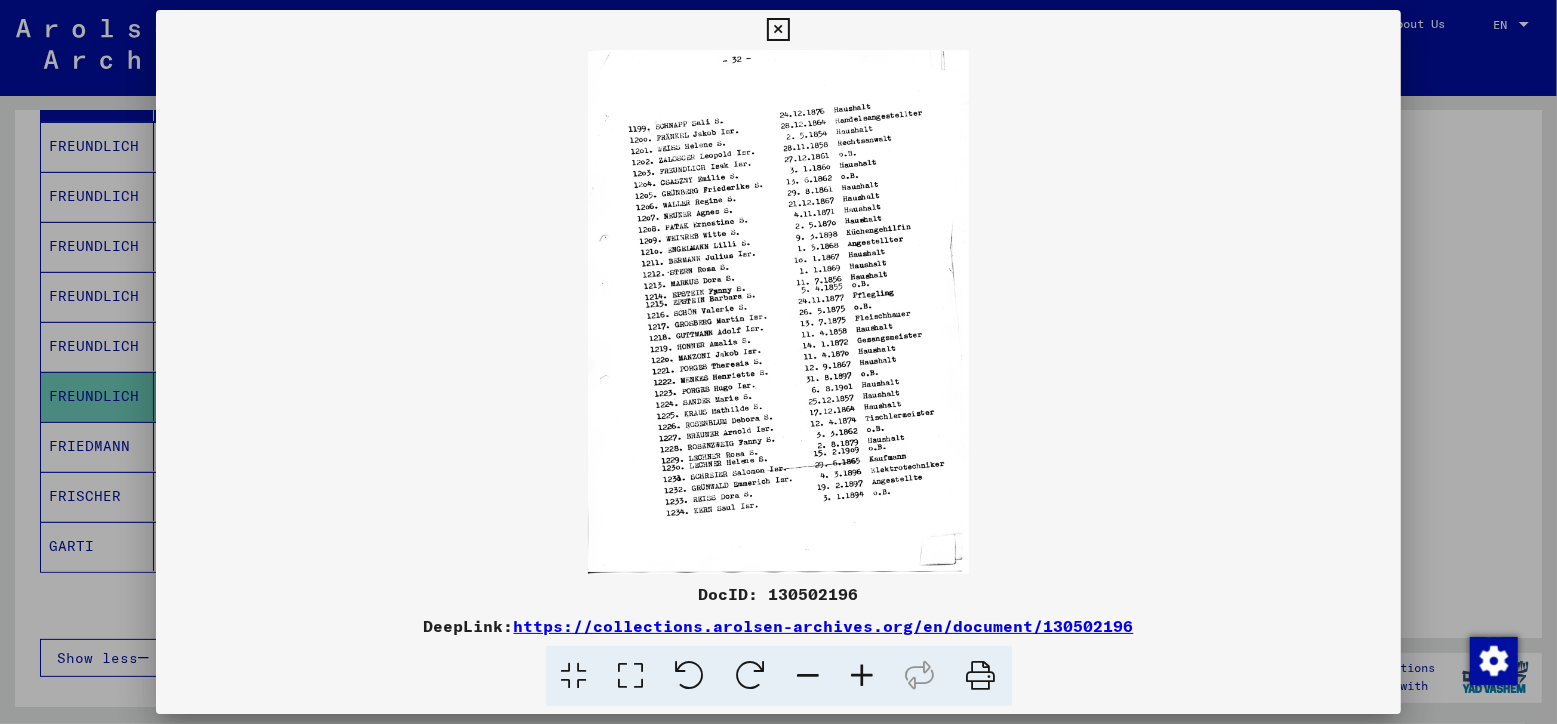 click at bounding box center [778, 30] 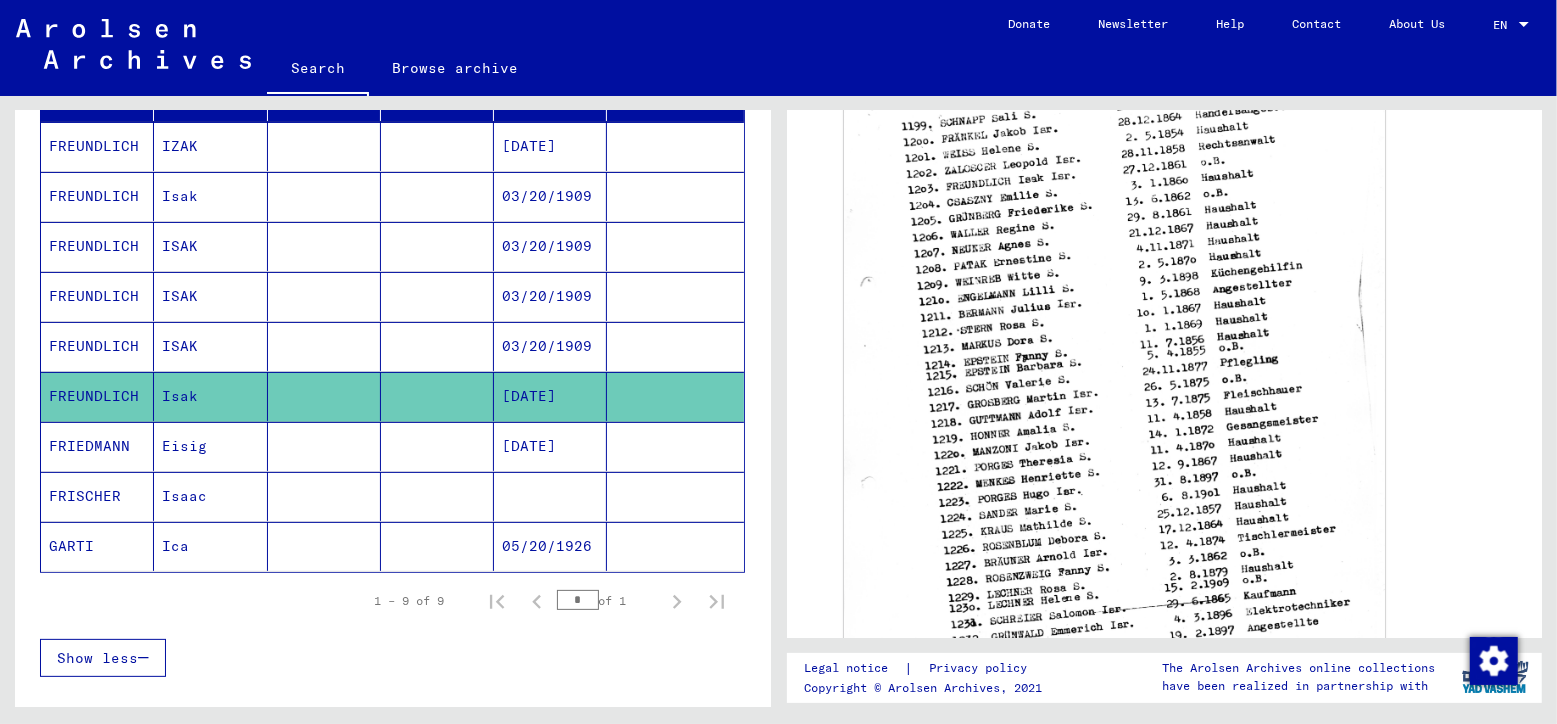 scroll, scrollTop: 851, scrollLeft: 0, axis: vertical 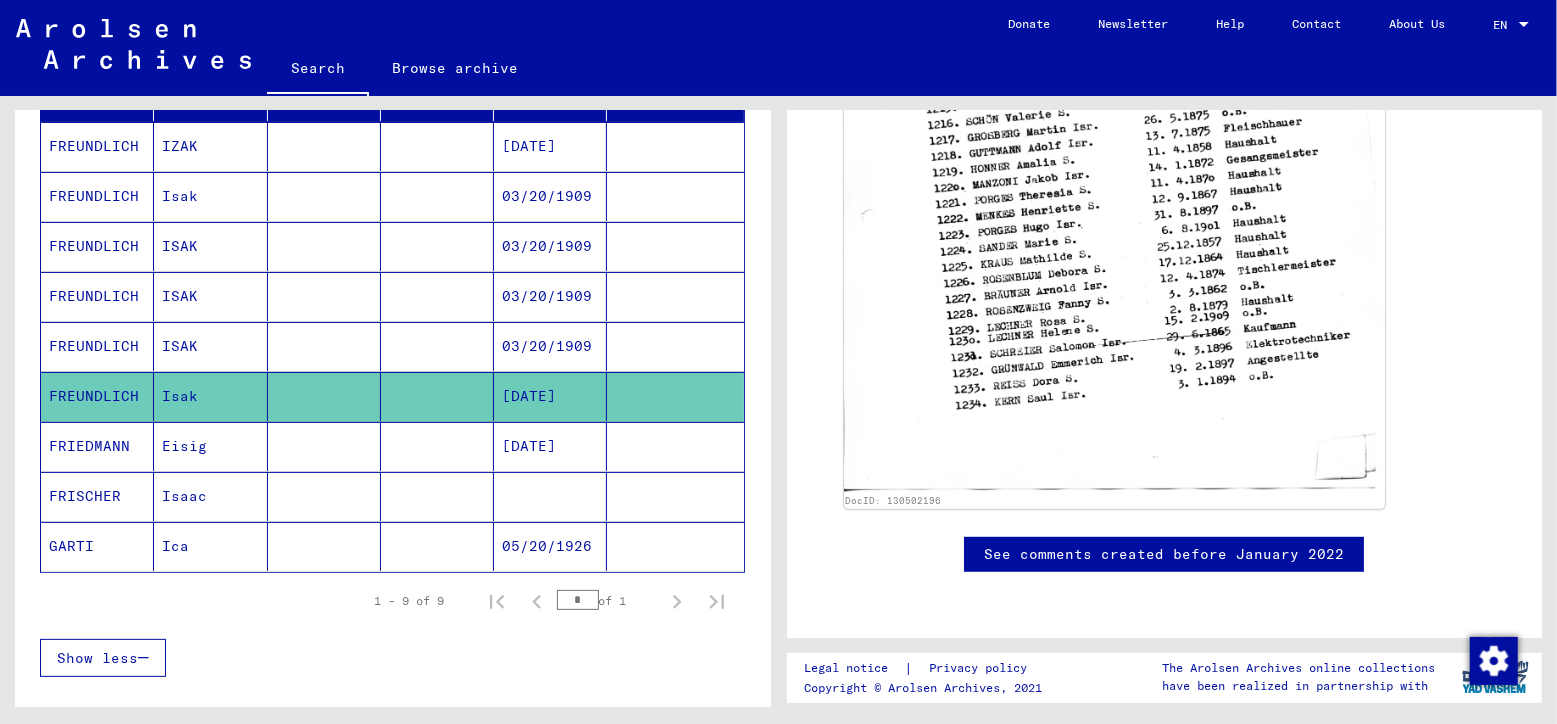 click on "See comments created before January 2022" 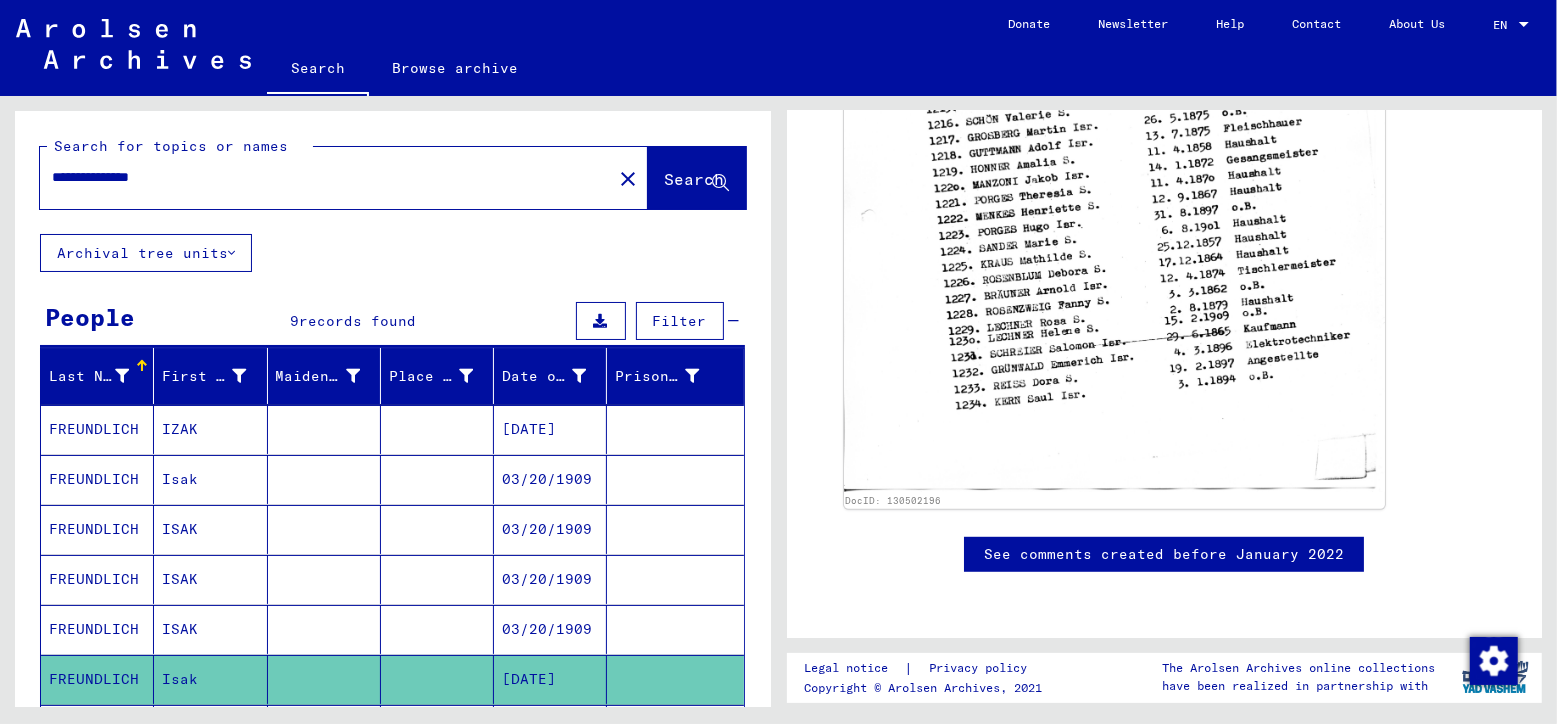 click 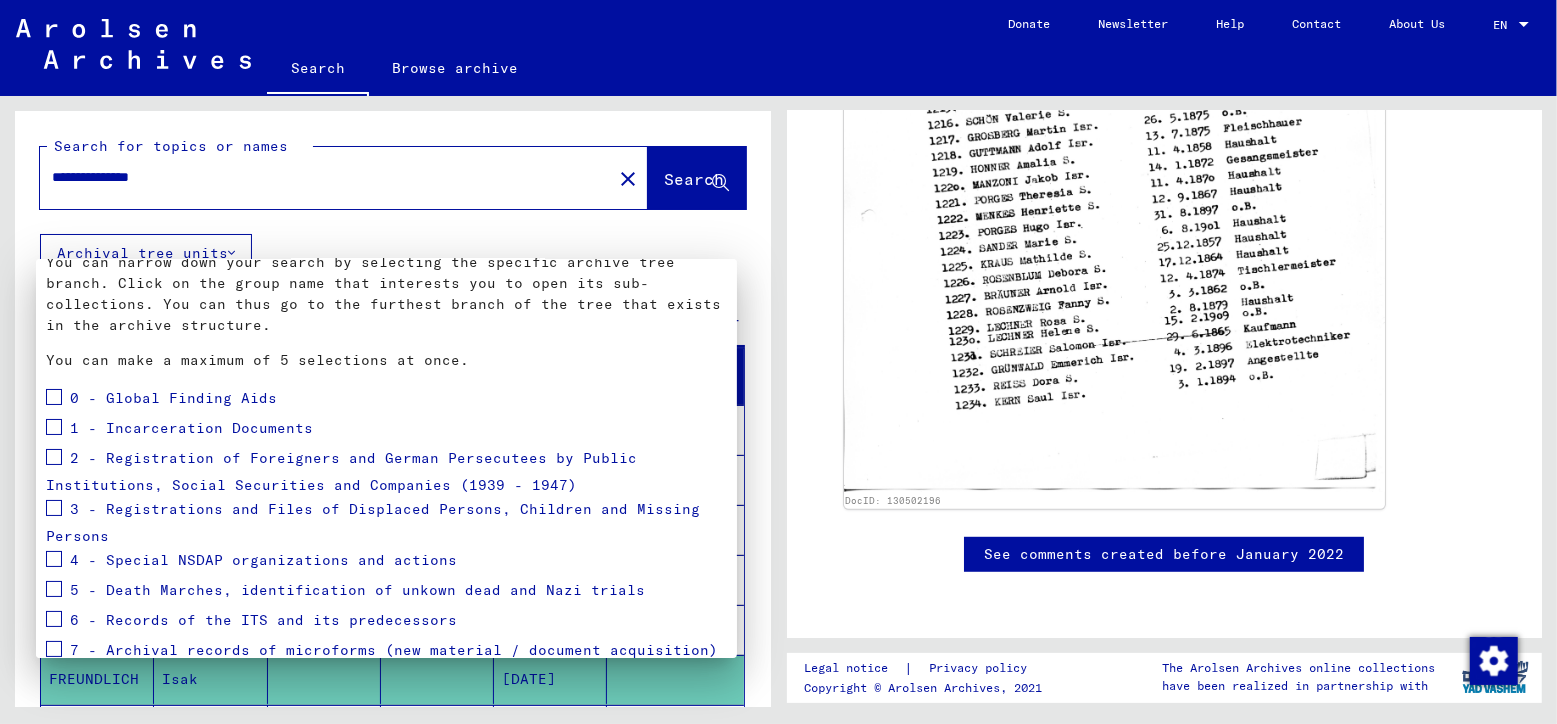 scroll, scrollTop: 205, scrollLeft: 0, axis: vertical 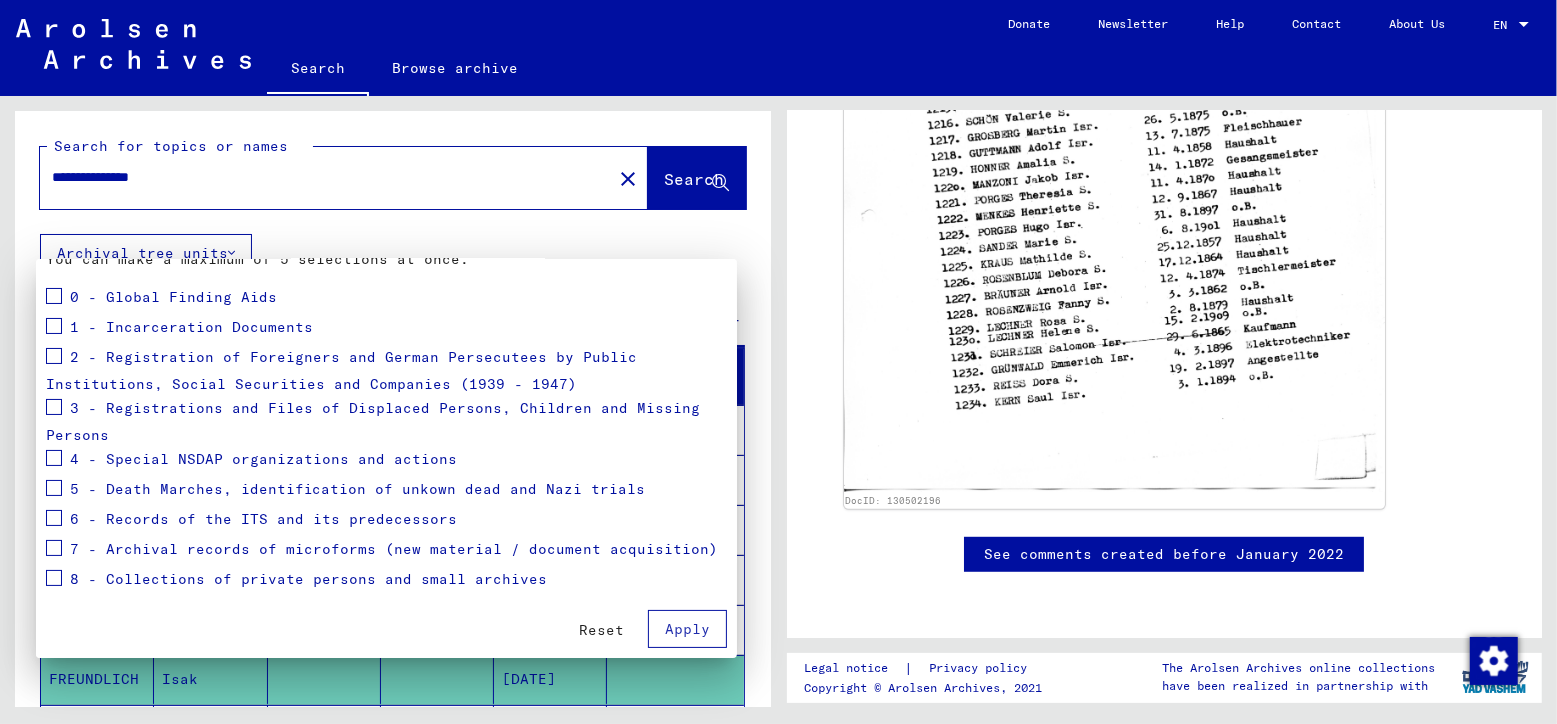 click at bounding box center [778, 362] 